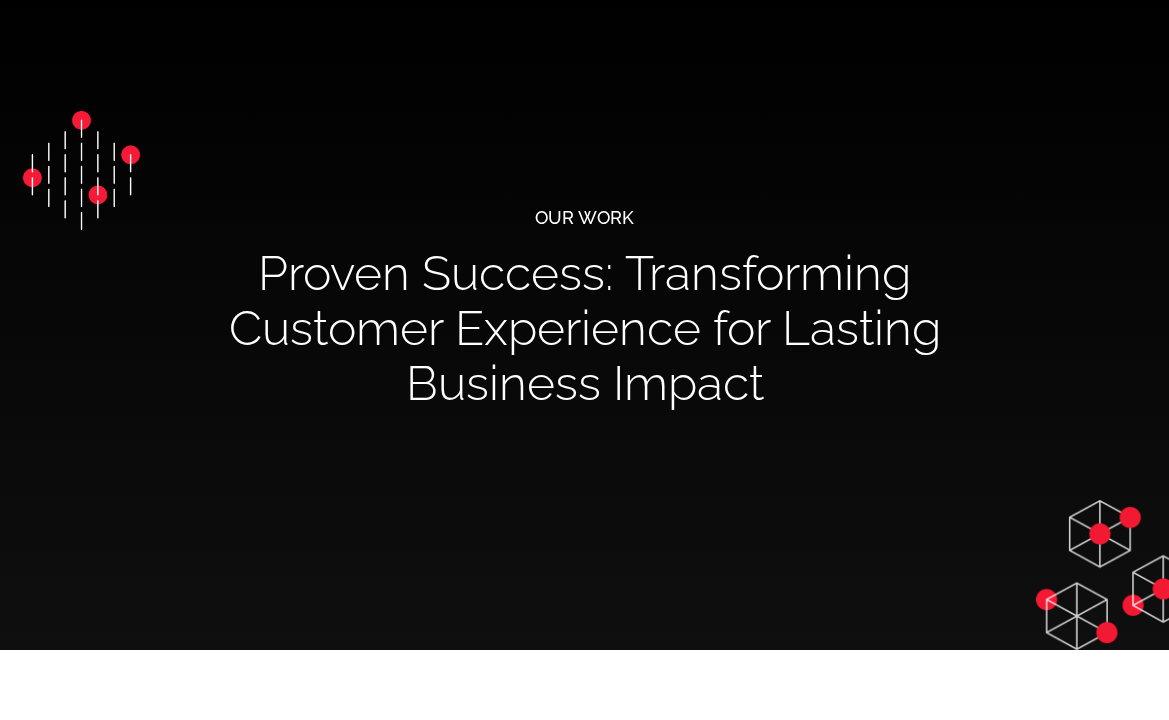 scroll, scrollTop: 0, scrollLeft: 0, axis: both 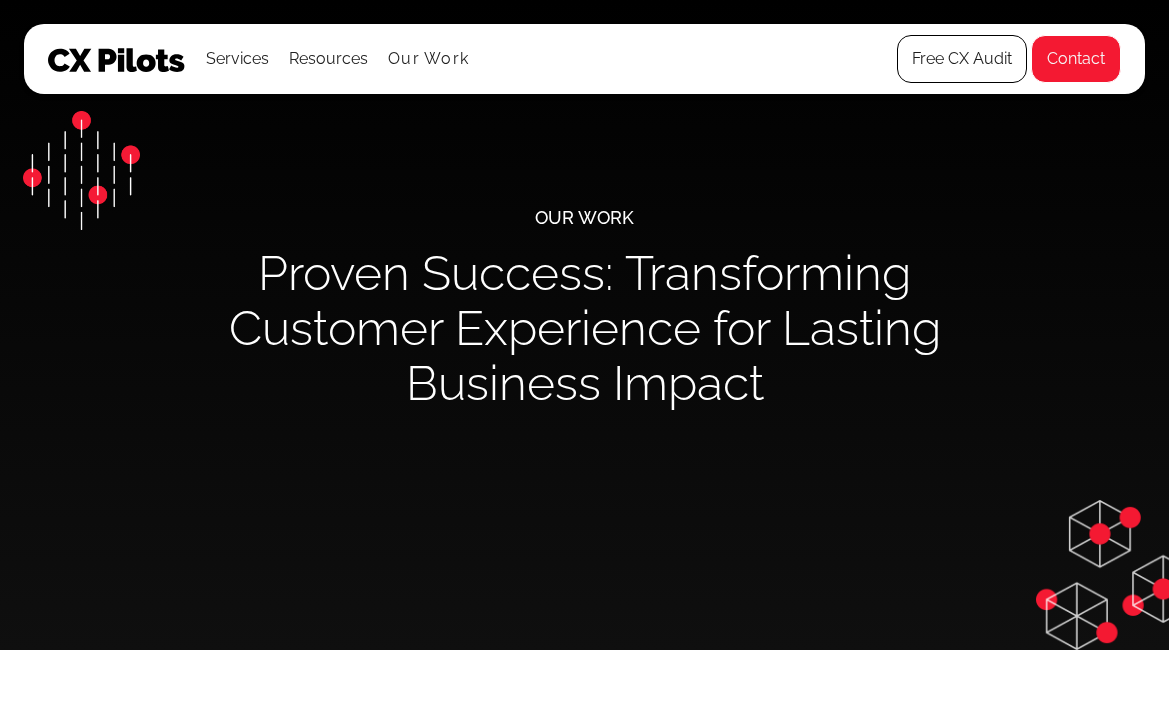 click on "Free CX Audit" at bounding box center (962, 59) 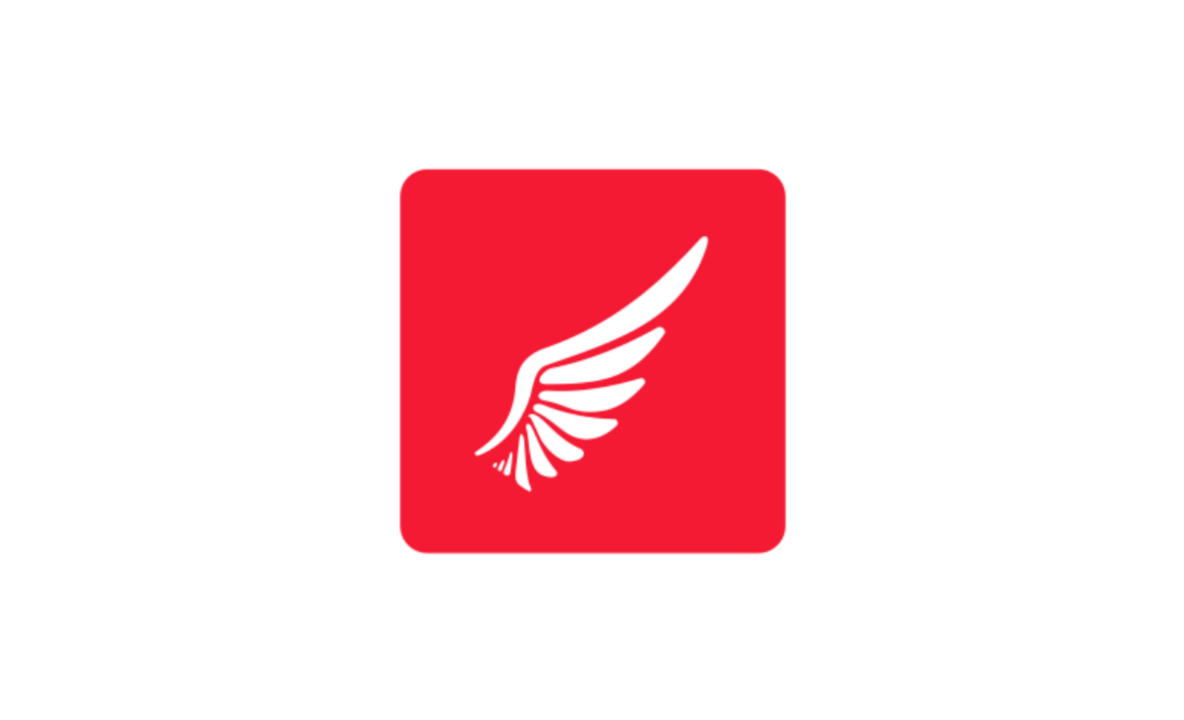 scroll, scrollTop: 0, scrollLeft: 0, axis: both 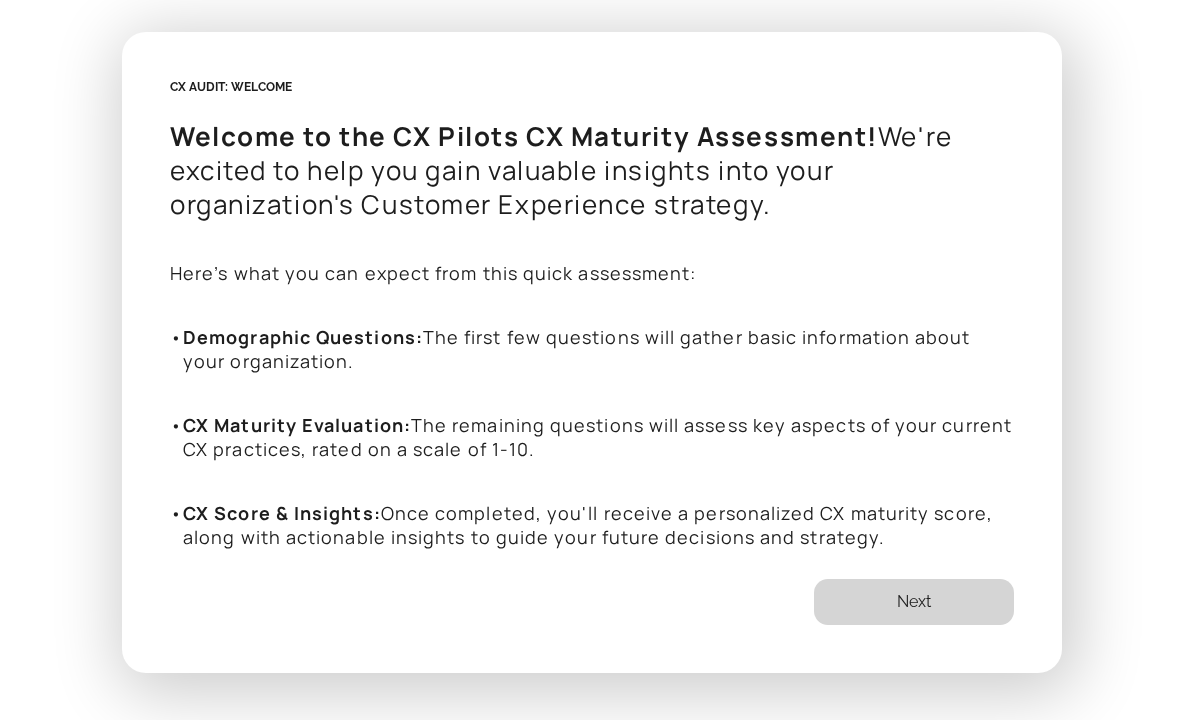 click on "Next" at bounding box center (914, 602) 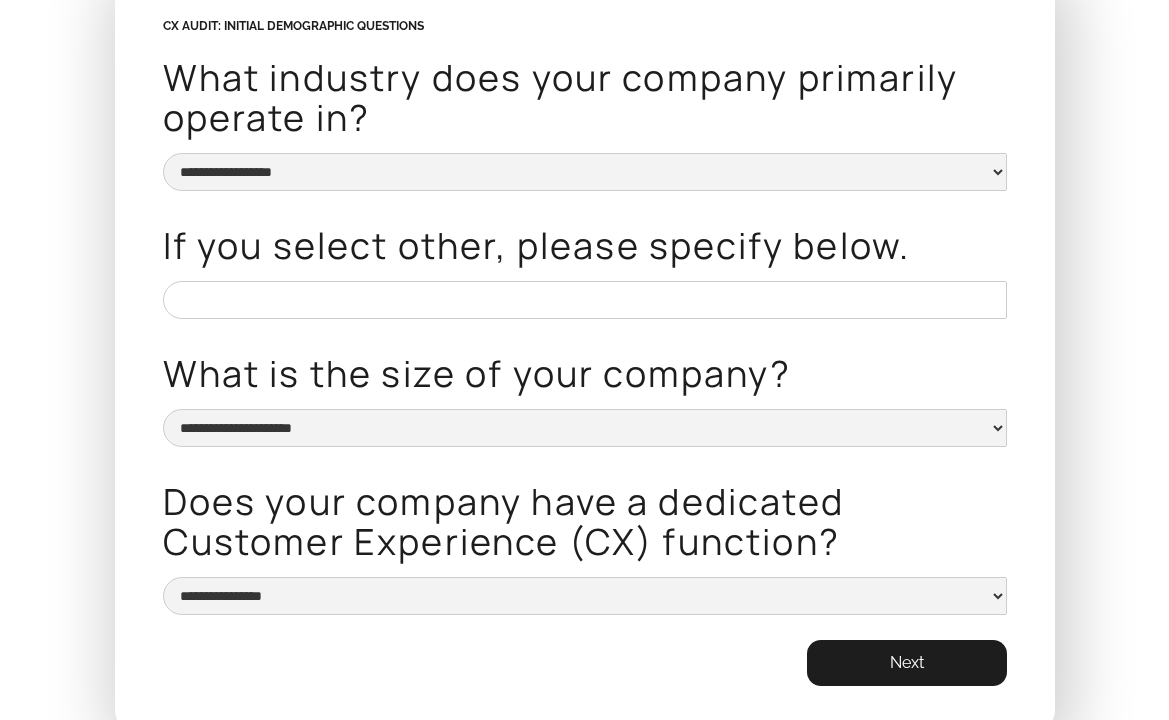 click on "What is the size of your company?" at bounding box center (585, 374) 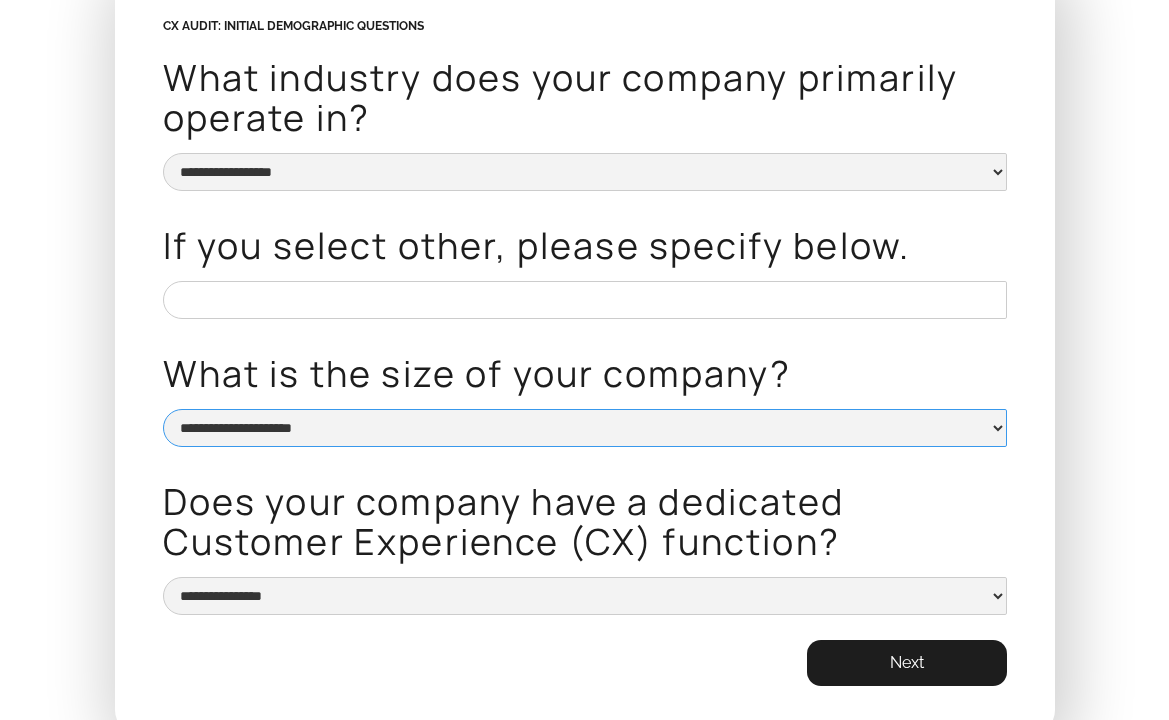 click on "**********" at bounding box center [585, 428] 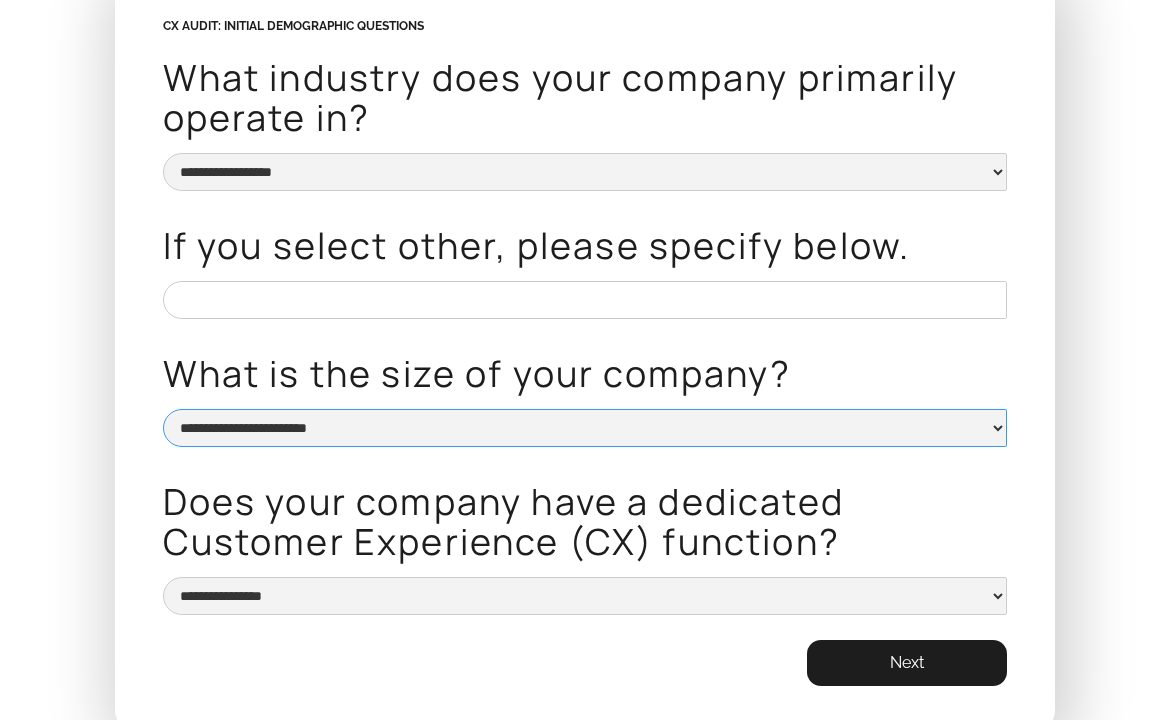click on "**********" at bounding box center (585, 428) 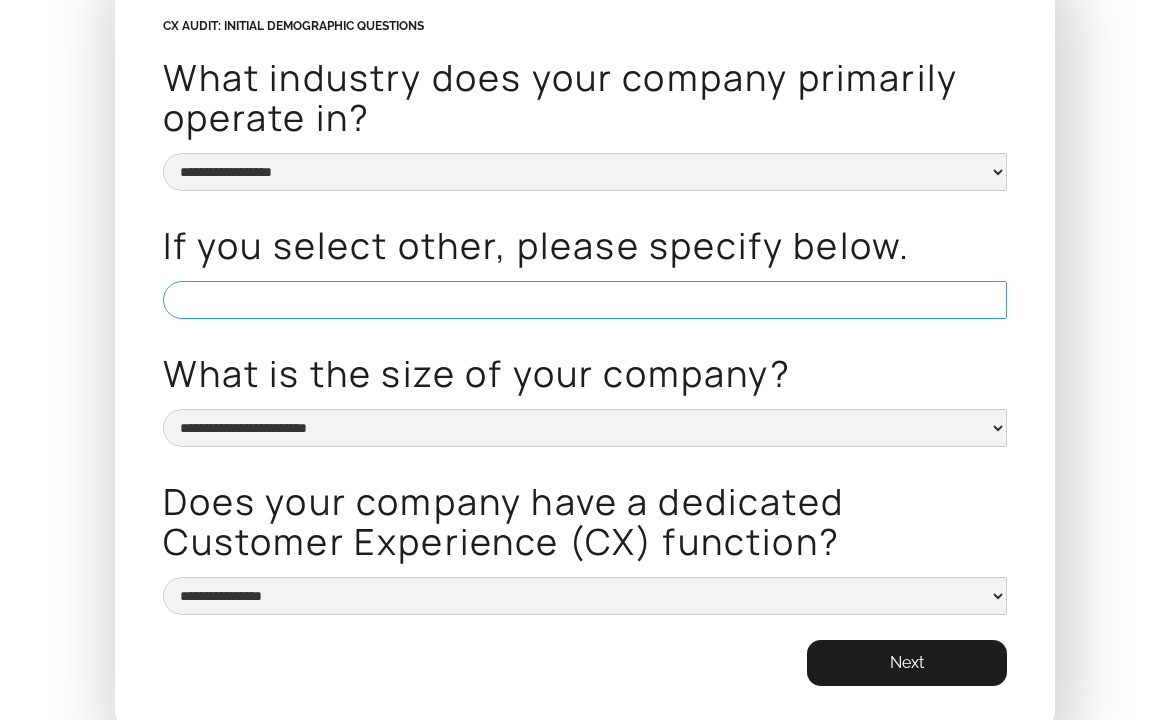 click on "If you select other, please specify below." at bounding box center (585, 300) 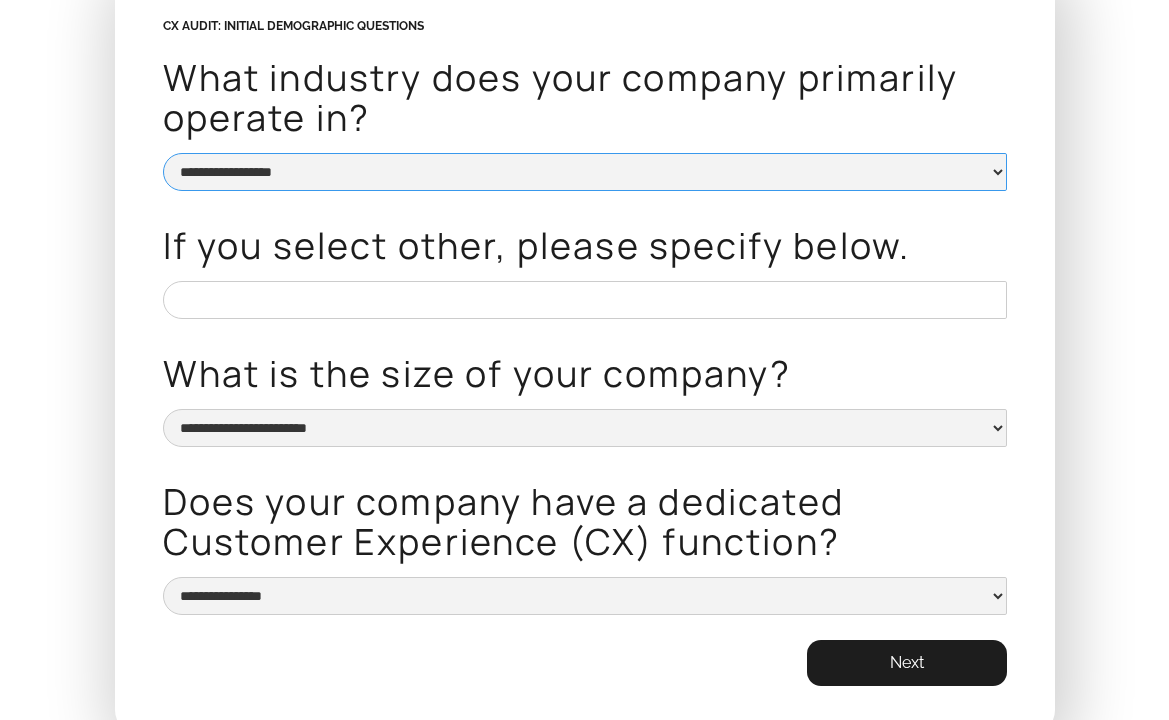 click on "**********" at bounding box center [585, 172] 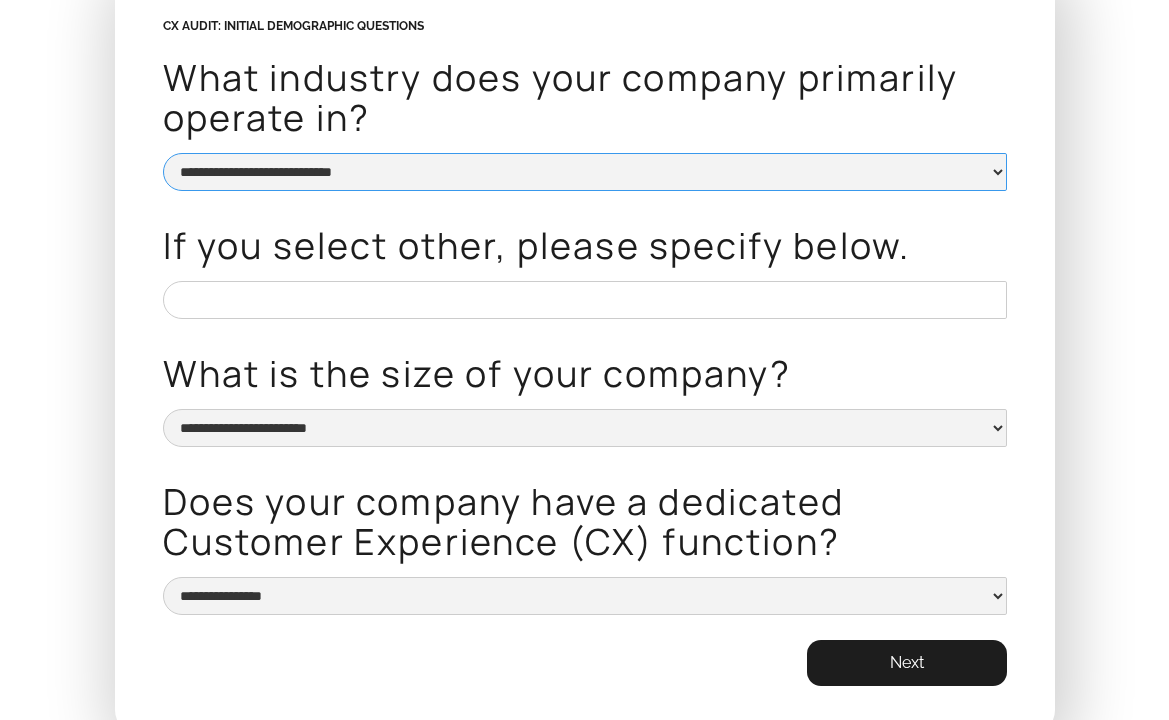 click on "**********" at bounding box center [585, 172] 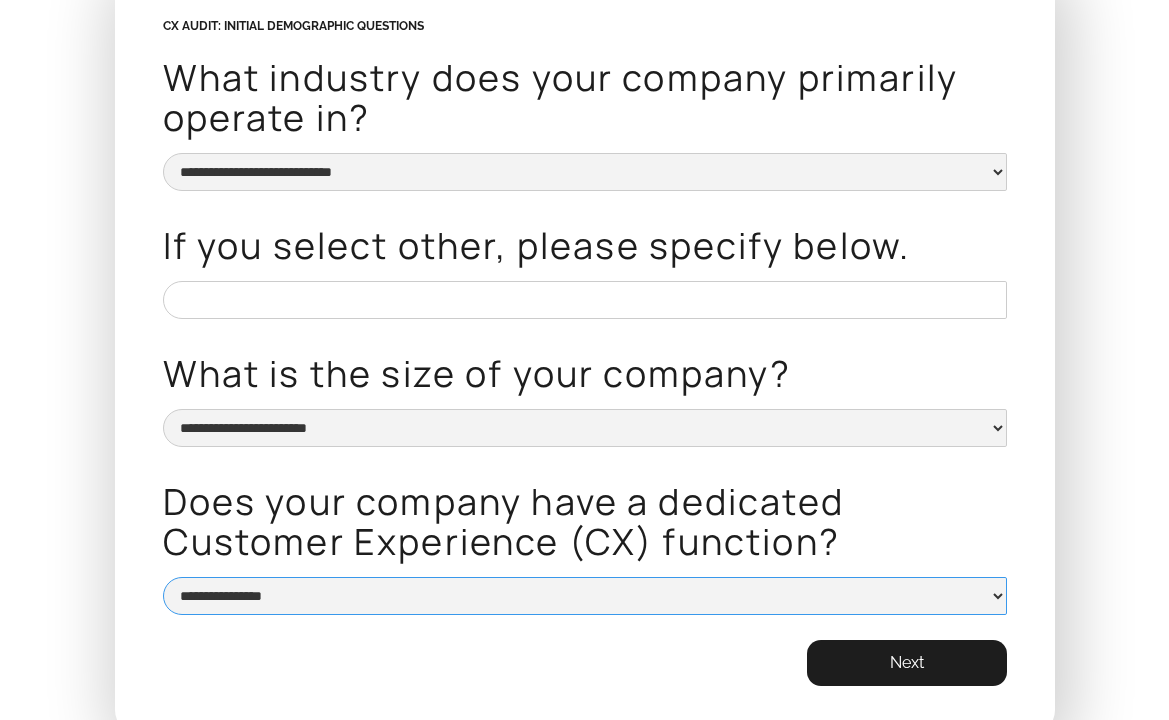 click on "**********" at bounding box center (585, 596) 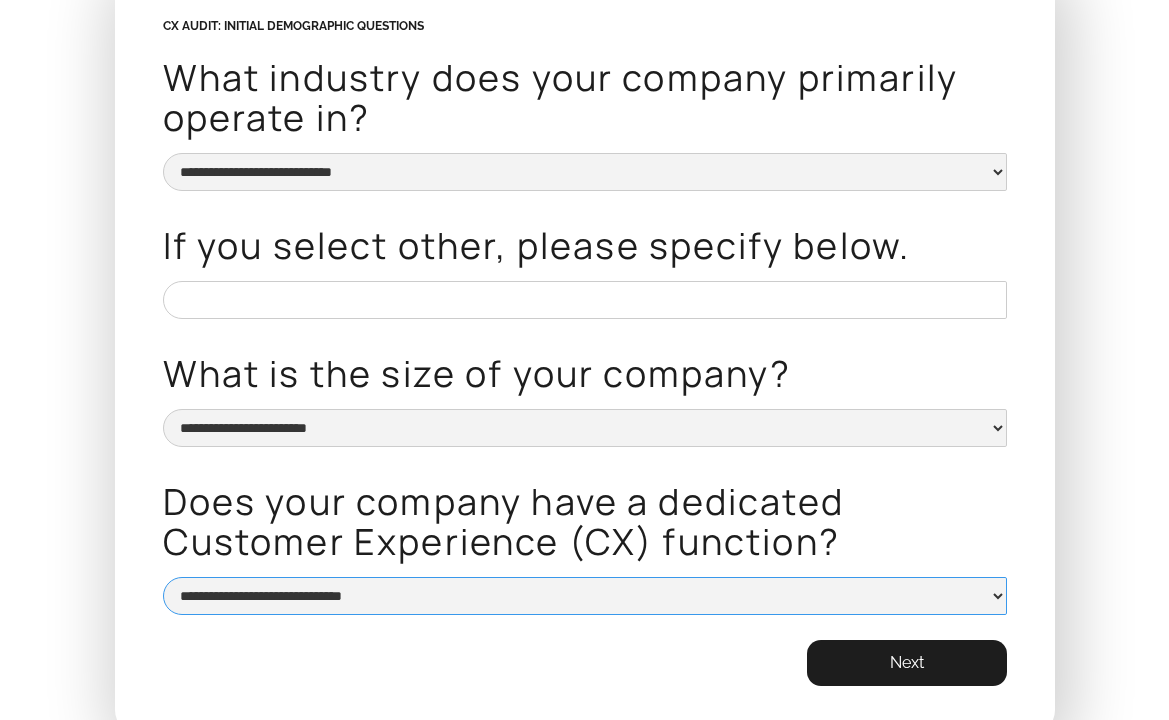 click on "**********" at bounding box center (585, 596) 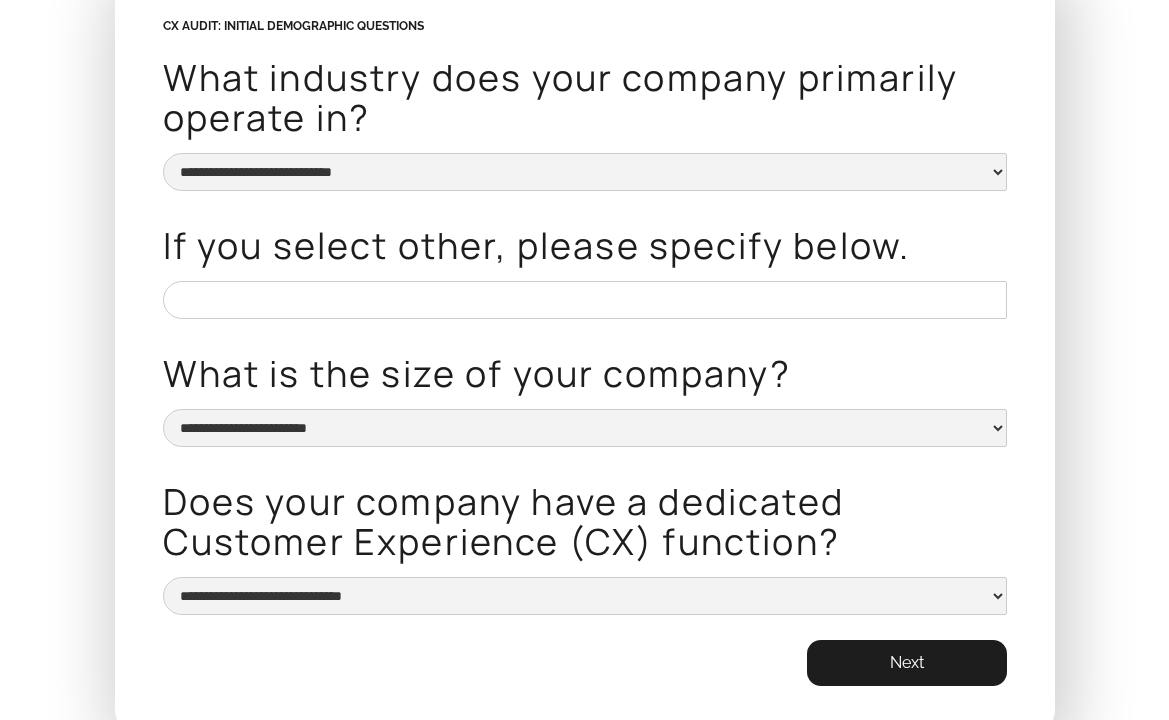 click on "**********" at bounding box center [585, 352] 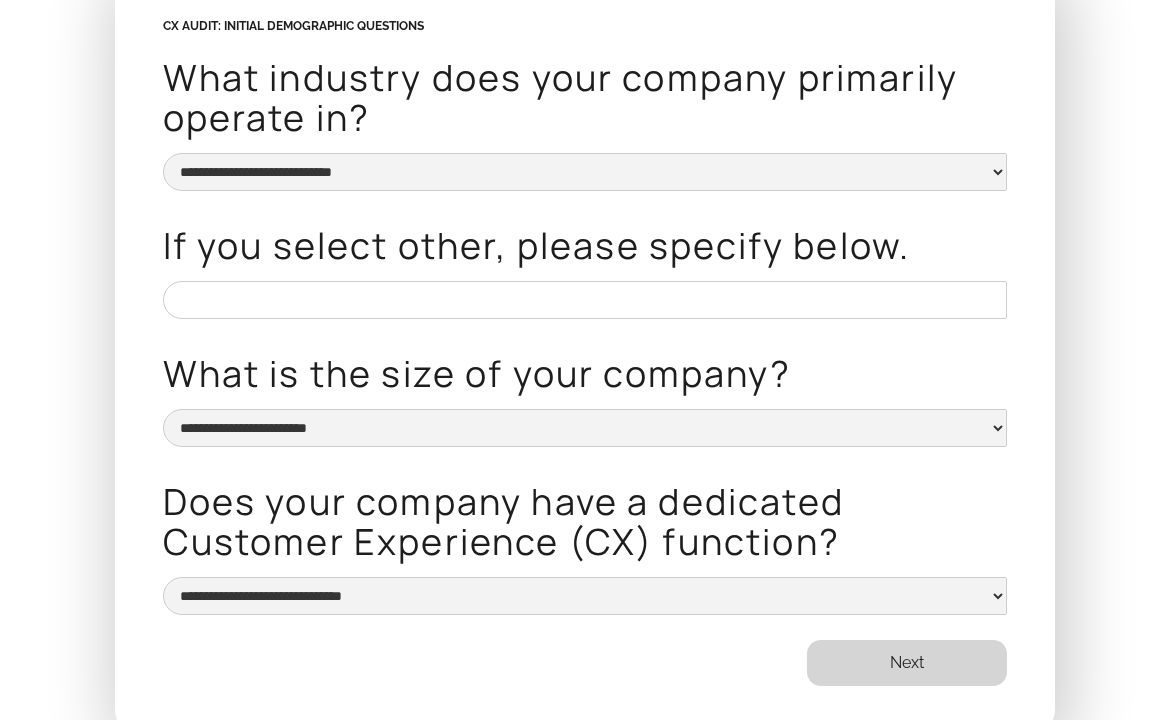 click on "Next" at bounding box center [907, 663] 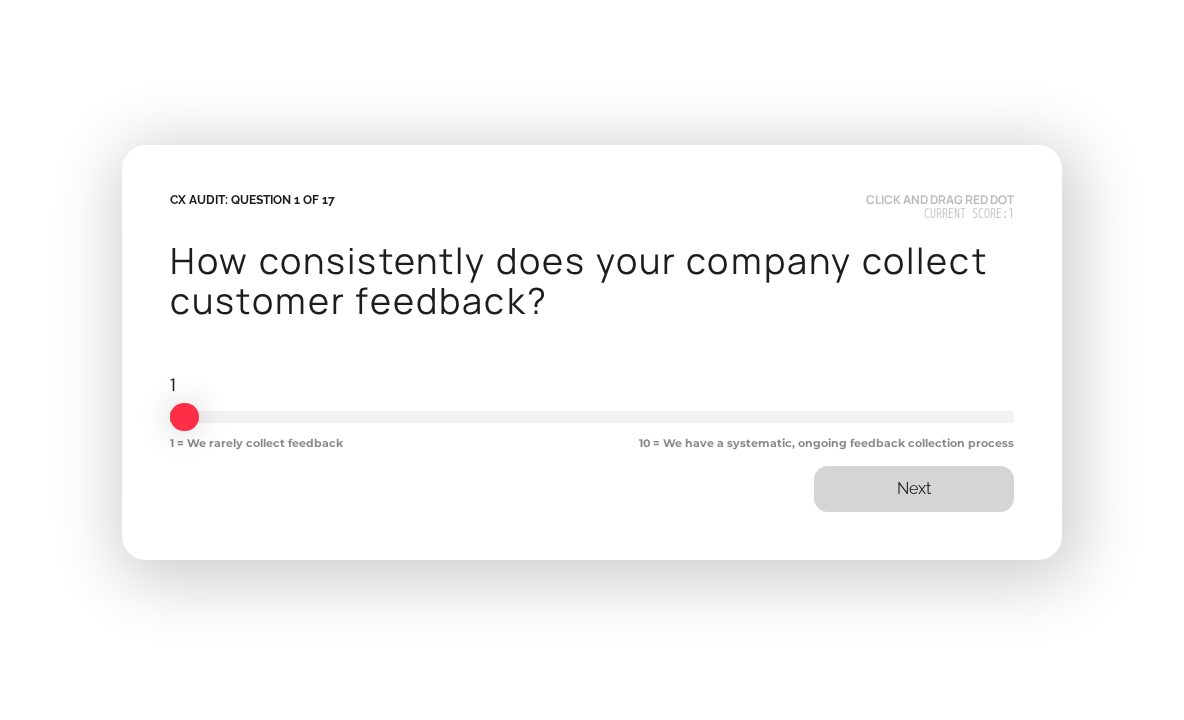 click on "Next" at bounding box center (914, 489) 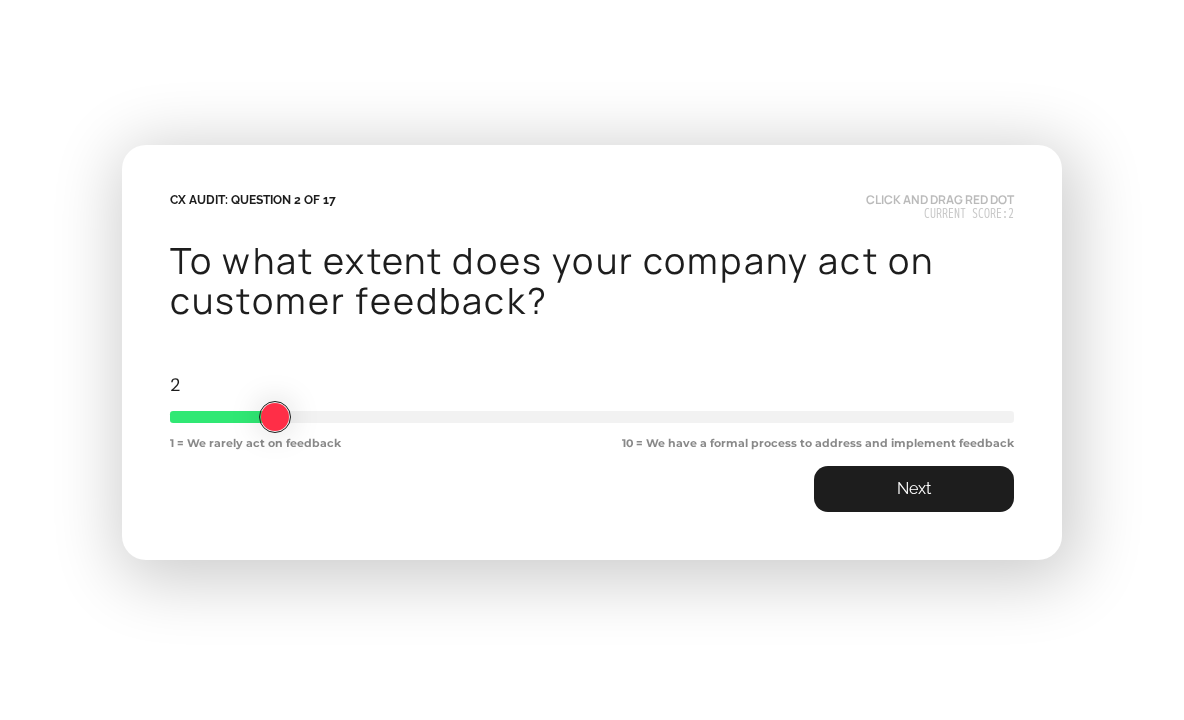 drag, startPoint x: 225, startPoint y: 416, endPoint x: 413, endPoint y: 412, distance: 188.04254 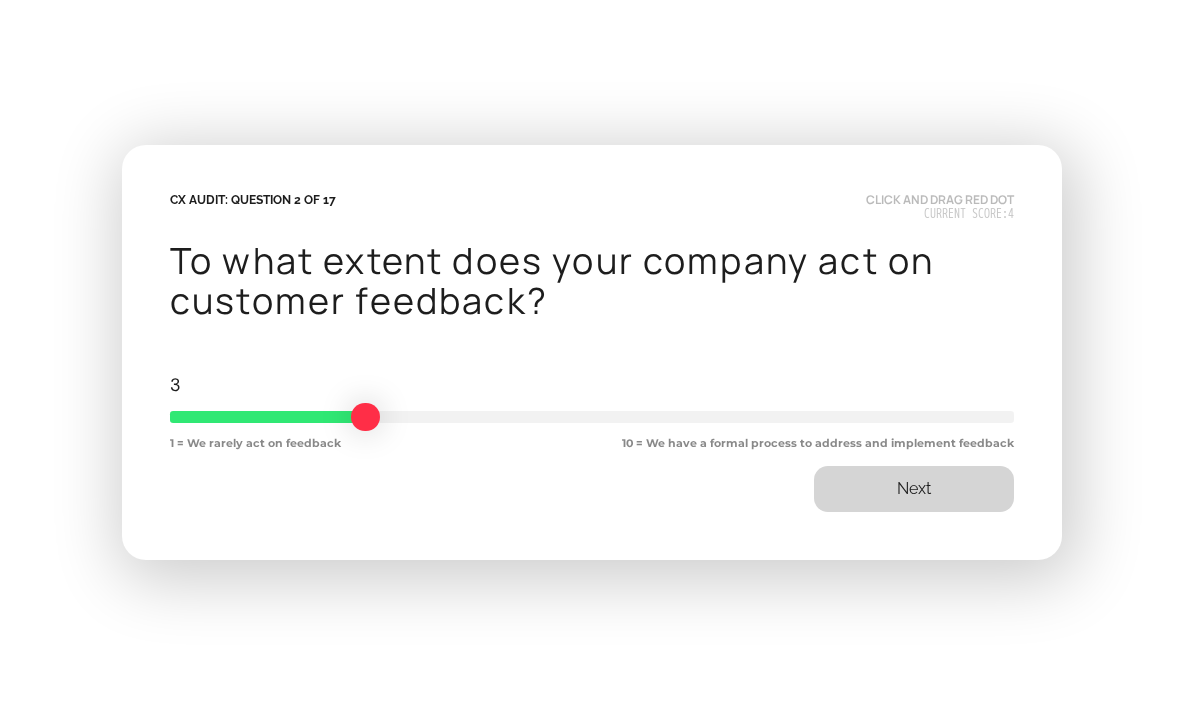 click on "Next" at bounding box center [914, 489] 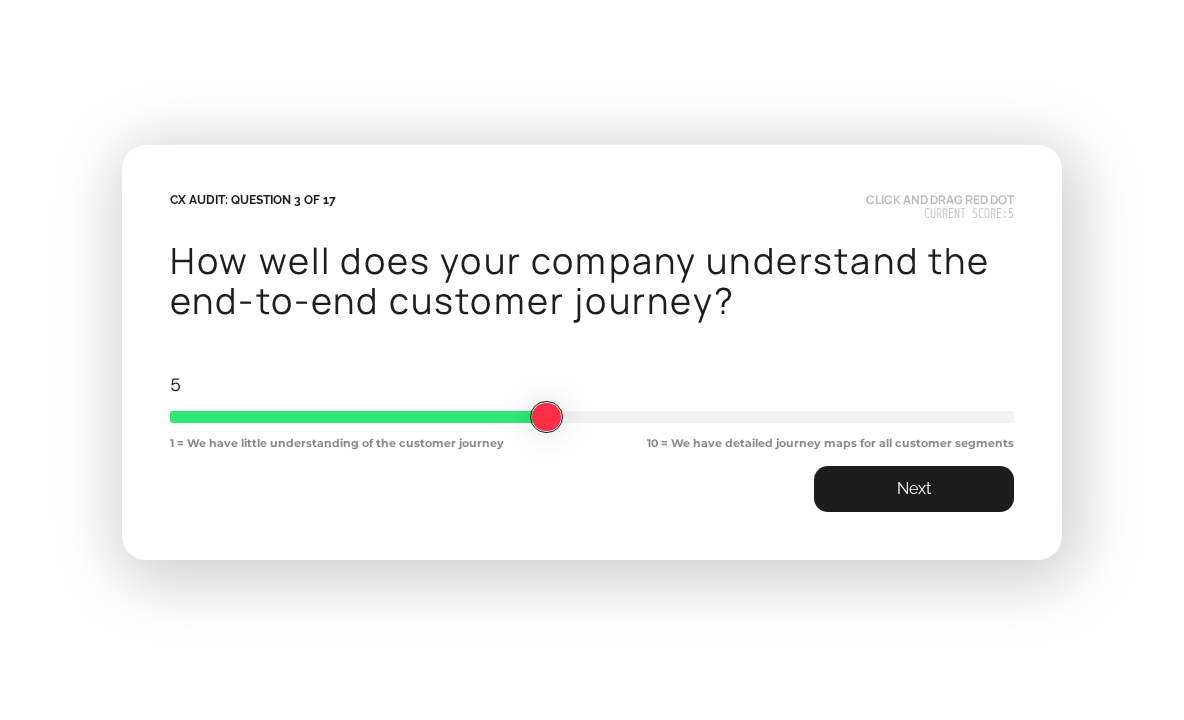 drag, startPoint x: 176, startPoint y: 414, endPoint x: 609, endPoint y: 401, distance: 433.1951 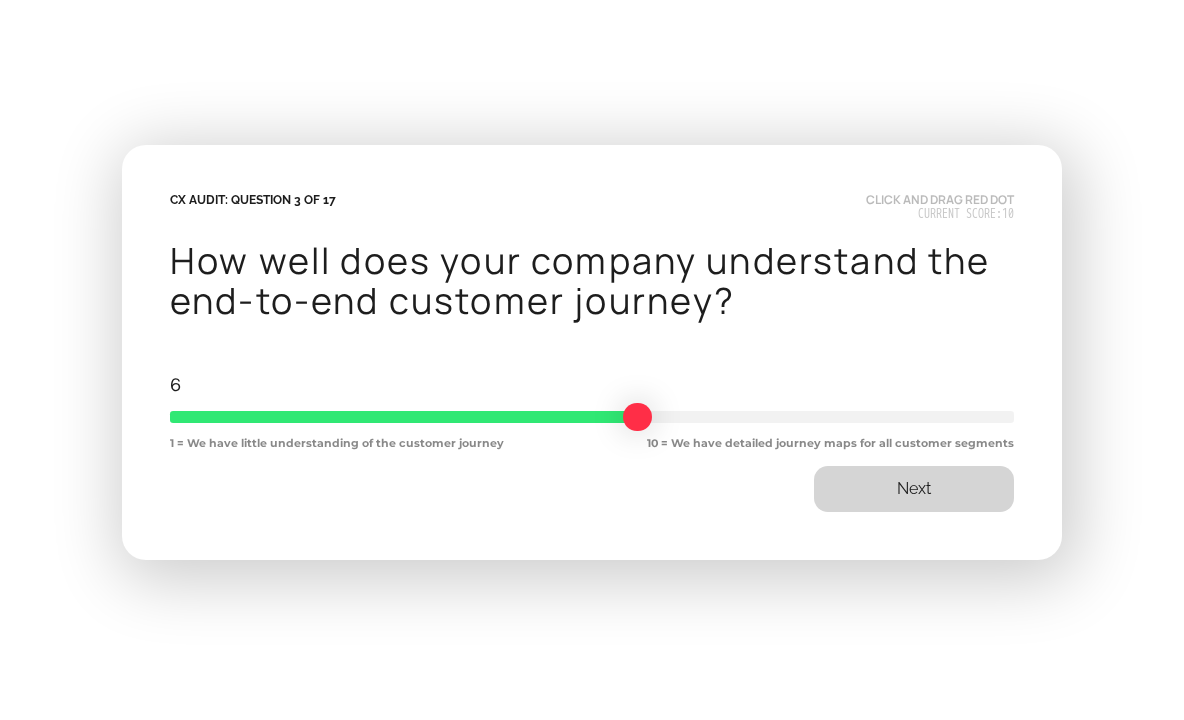 click on "Next" at bounding box center [914, 489] 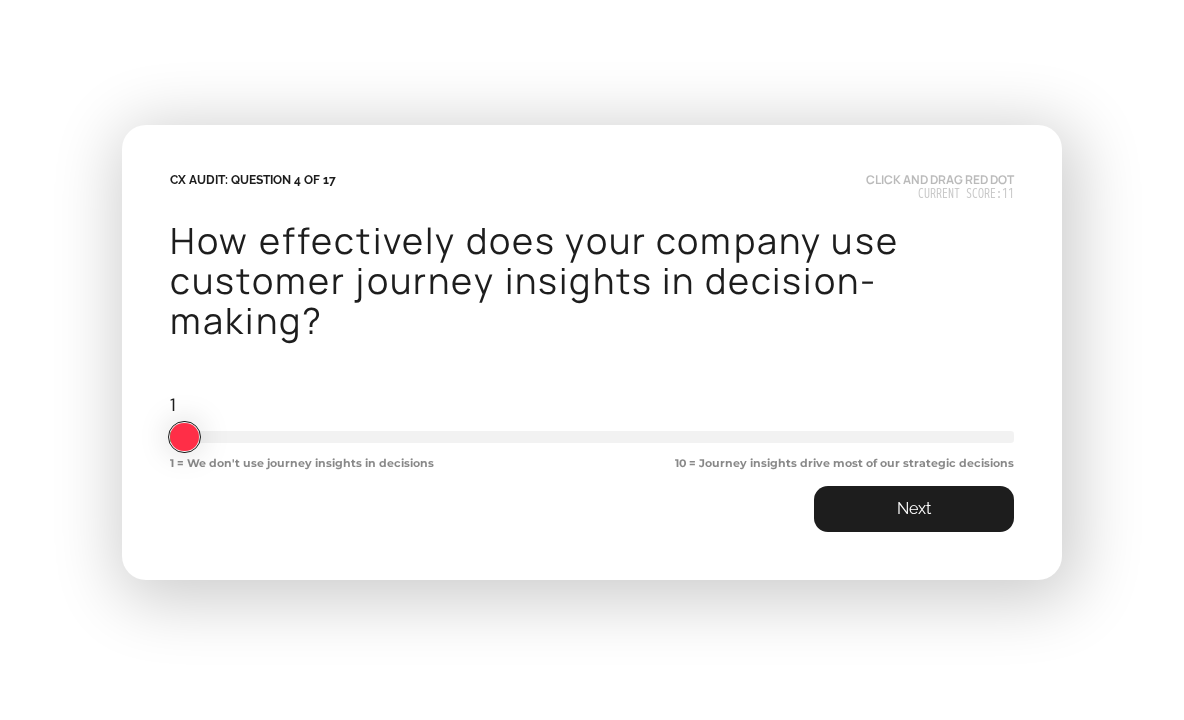 drag, startPoint x: 221, startPoint y: 439, endPoint x: 248, endPoint y: 442, distance: 27.166155 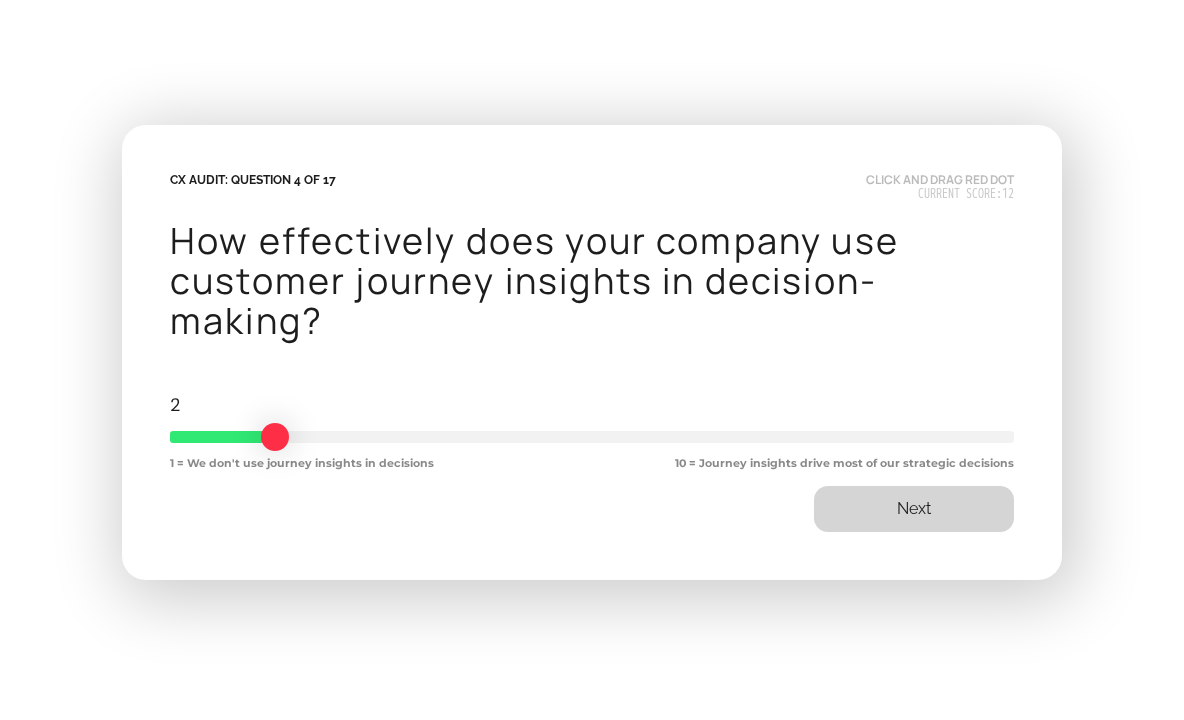 click on "Next" at bounding box center [914, 509] 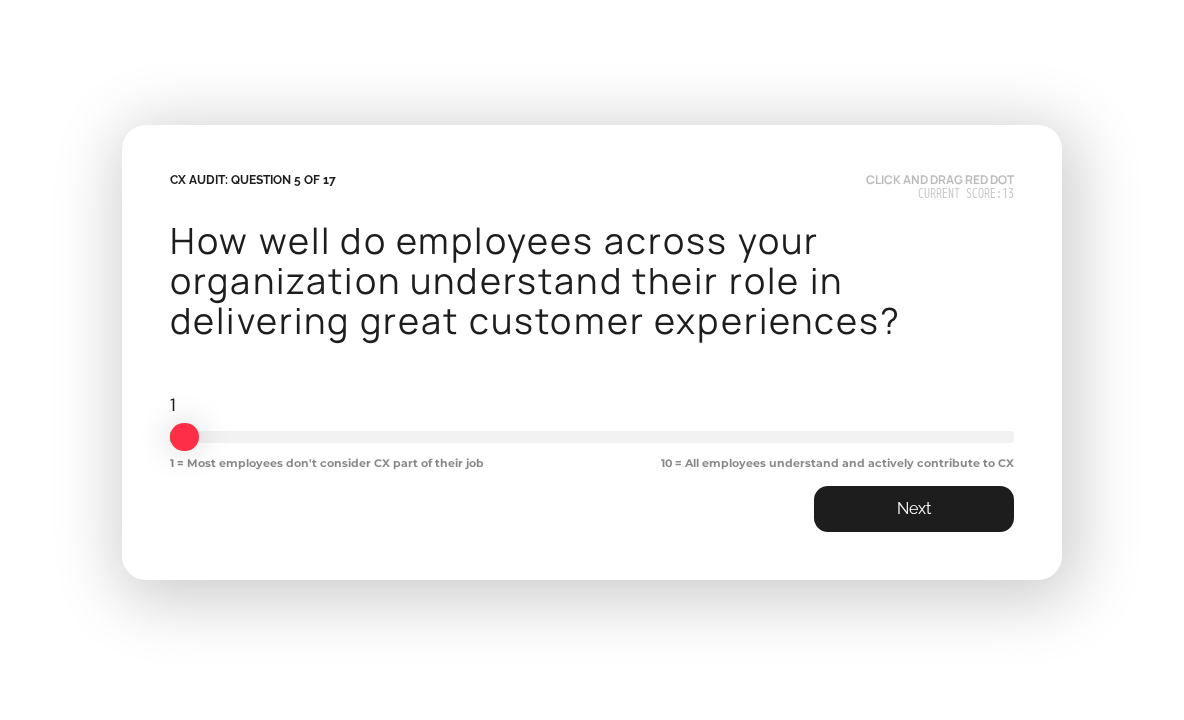 click on "1 1 = Most employees don't consider CX part of their job 10 = All employees understand and actively contribute to CX *" at bounding box center (592, 431) 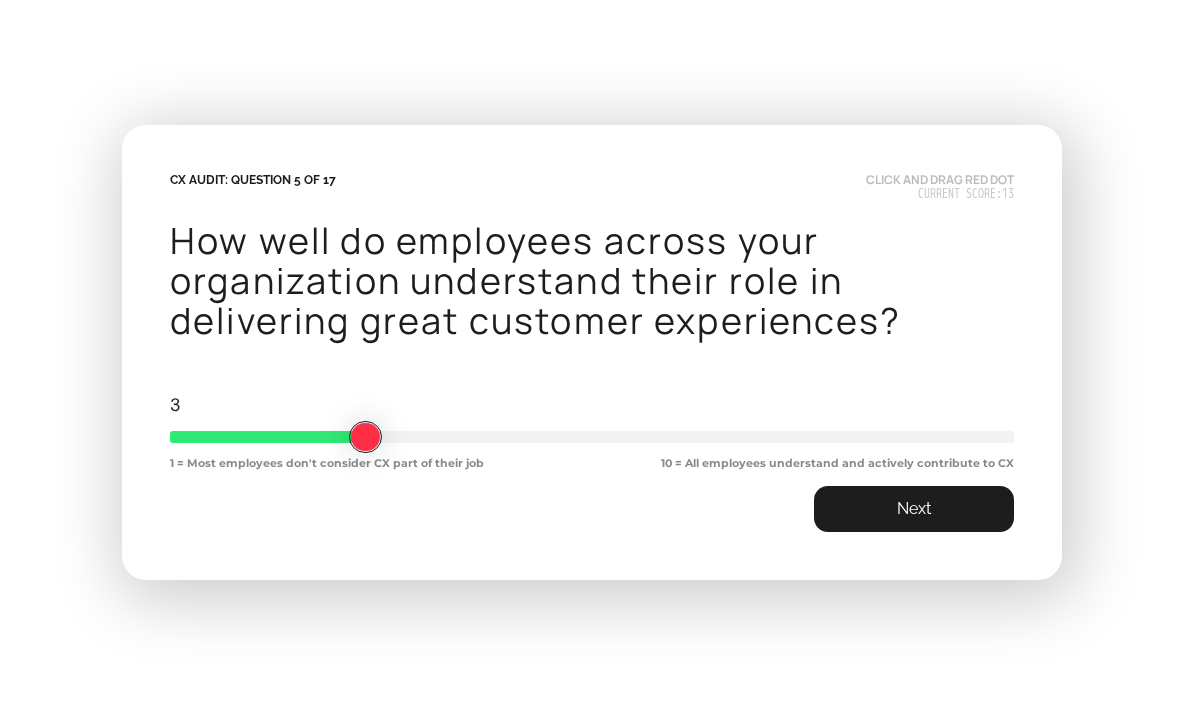 click at bounding box center (592, 437) 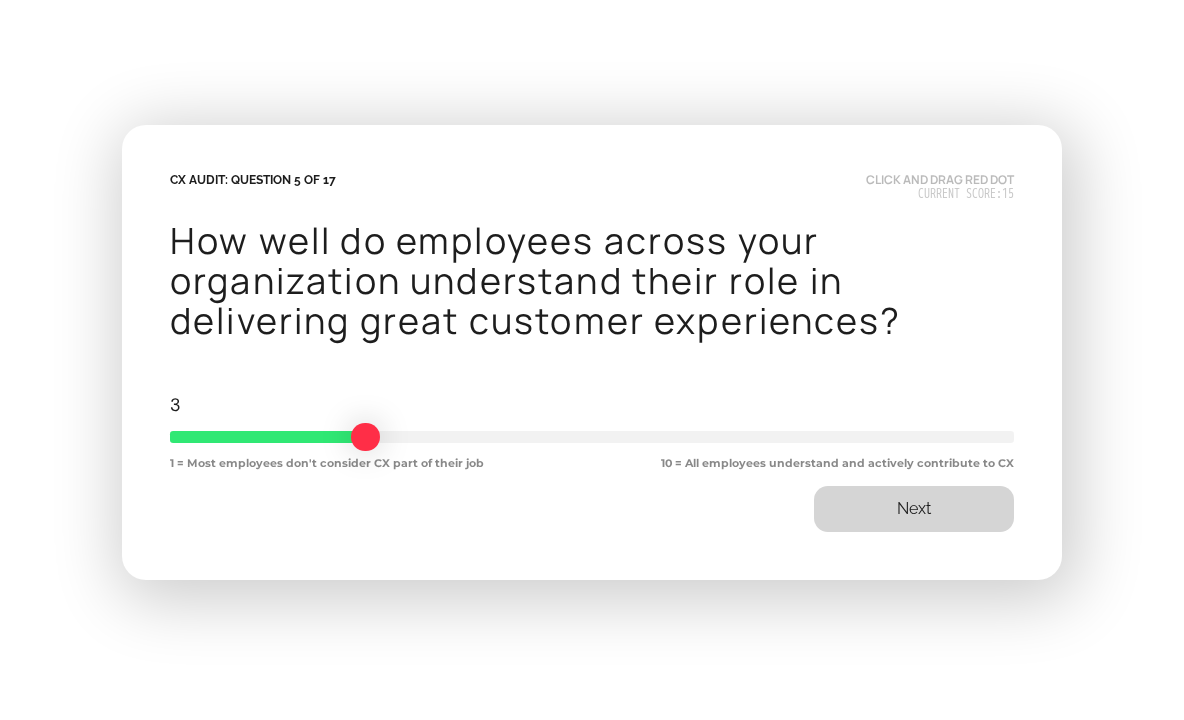 click on "Next" at bounding box center [914, 509] 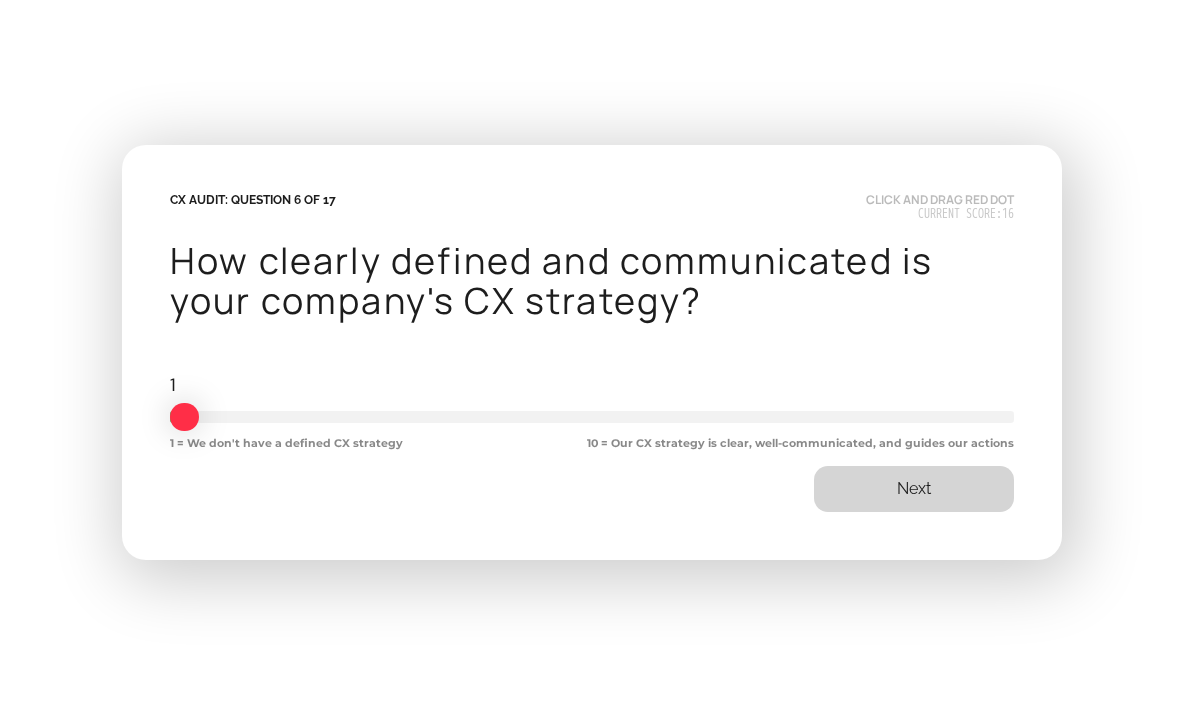 click on "Next" at bounding box center [914, 489] 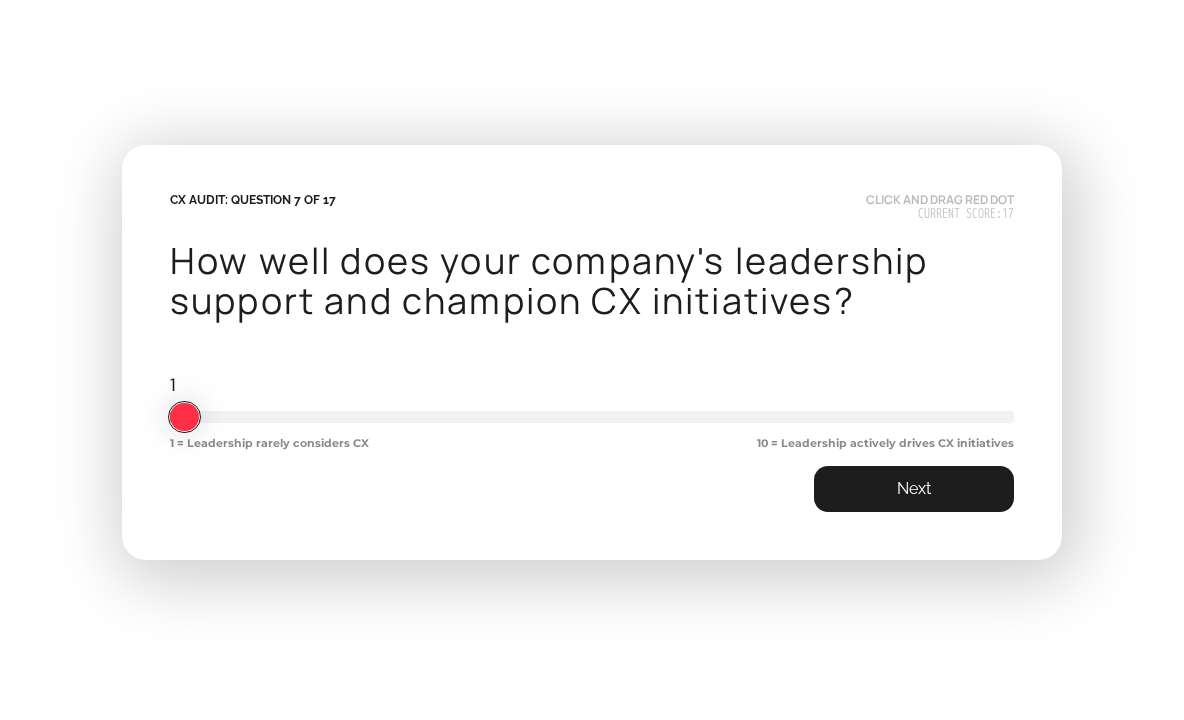 click at bounding box center (592, 417) 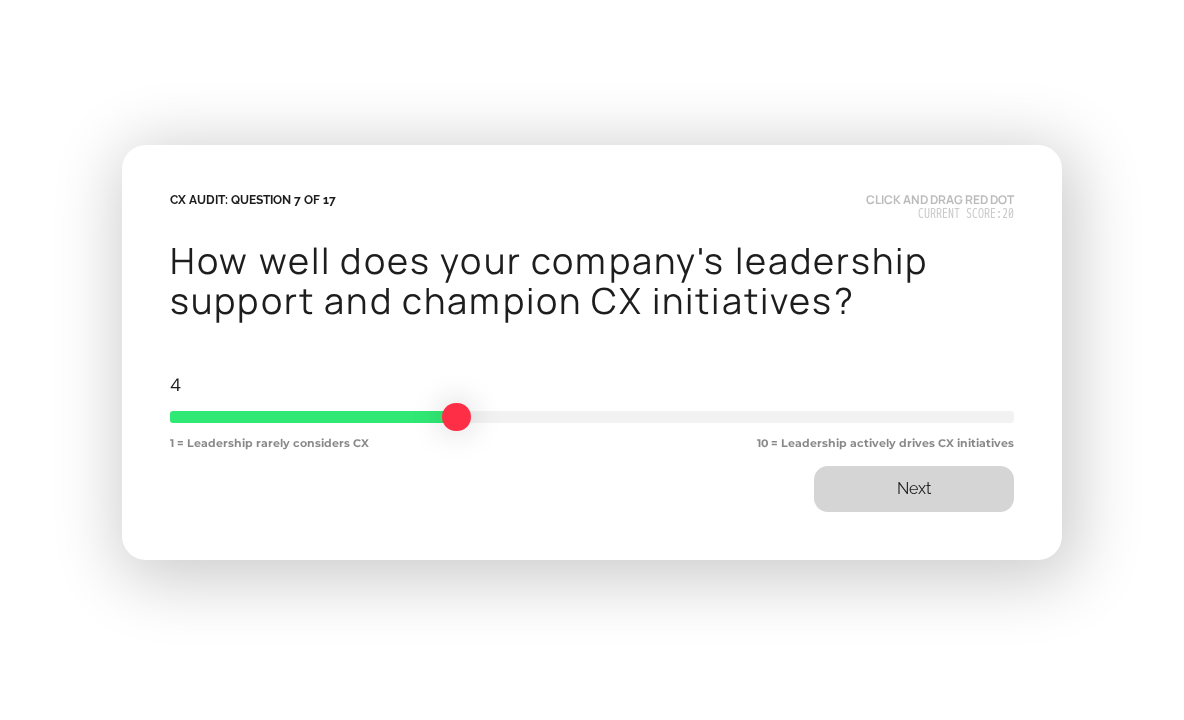 click on "Next" at bounding box center [914, 489] 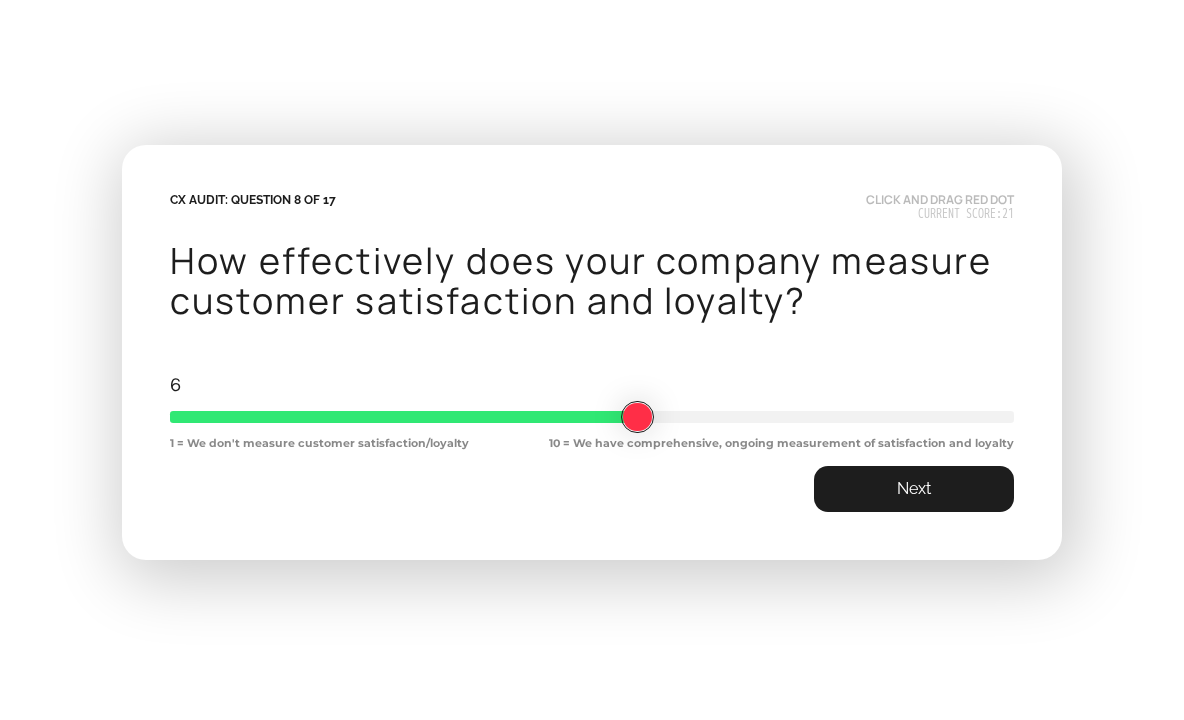 click at bounding box center (592, 417) 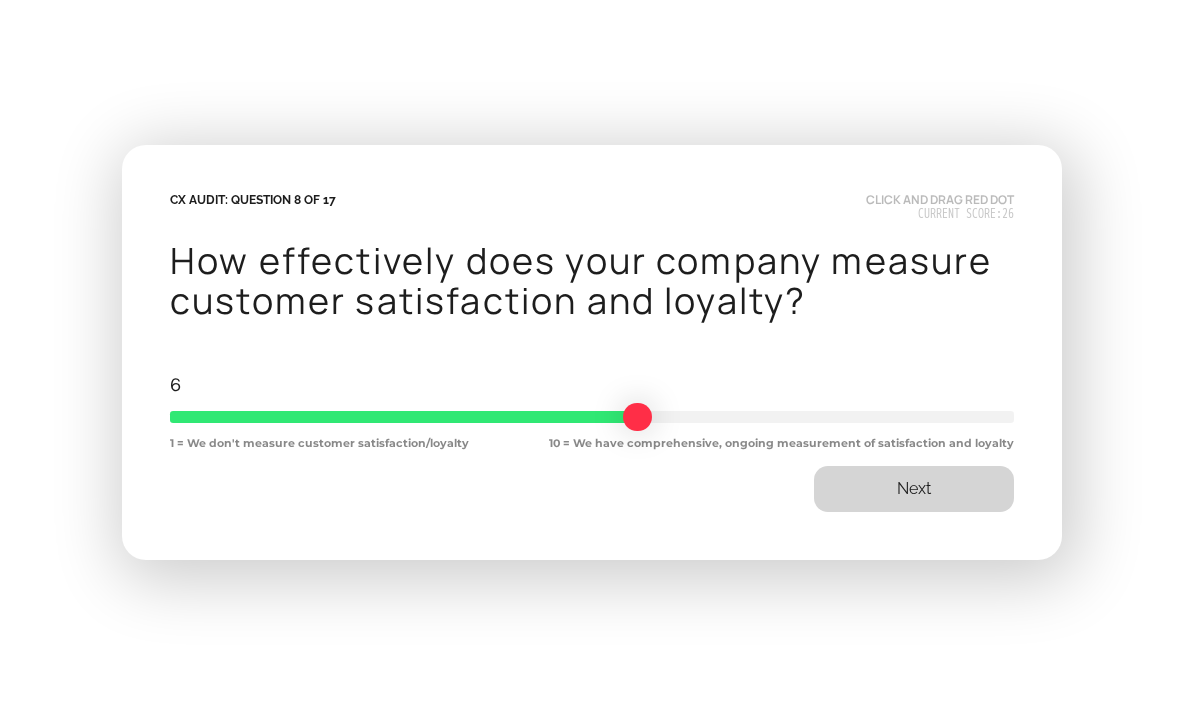 click on "Next" at bounding box center (914, 489) 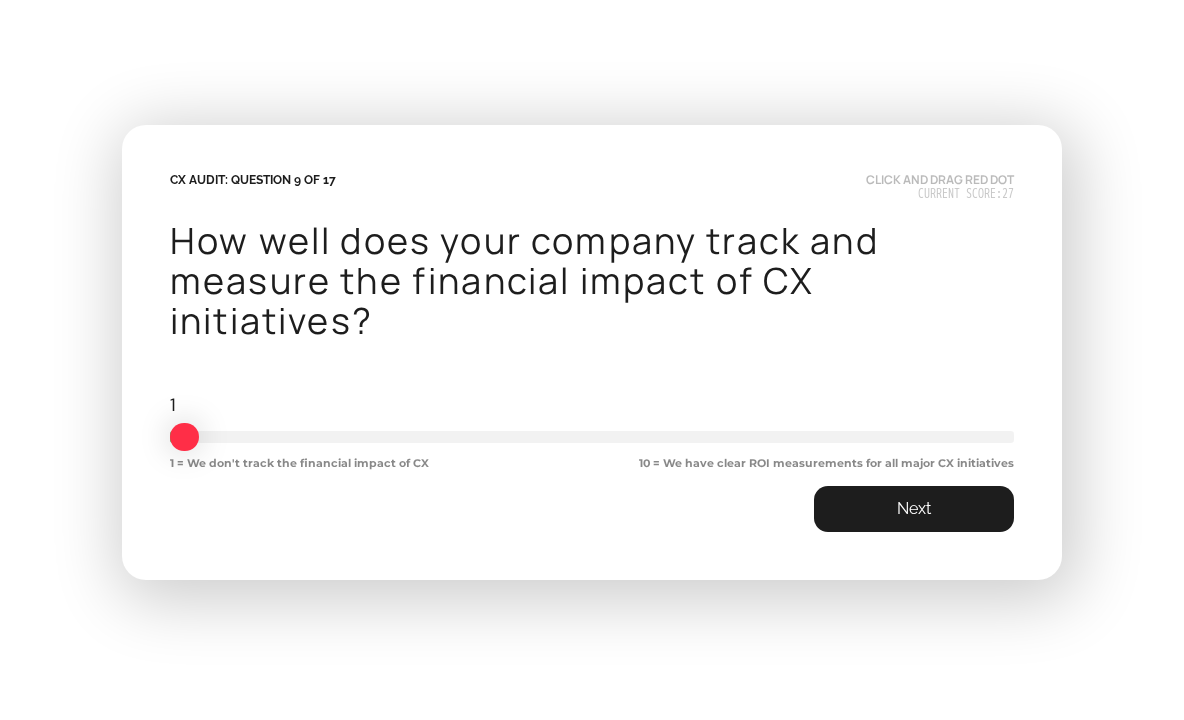 click on "1 1 = We don't track the financial impact of CX 10 = We have clear ROI measurements for all major CX initiatives *" at bounding box center [592, 431] 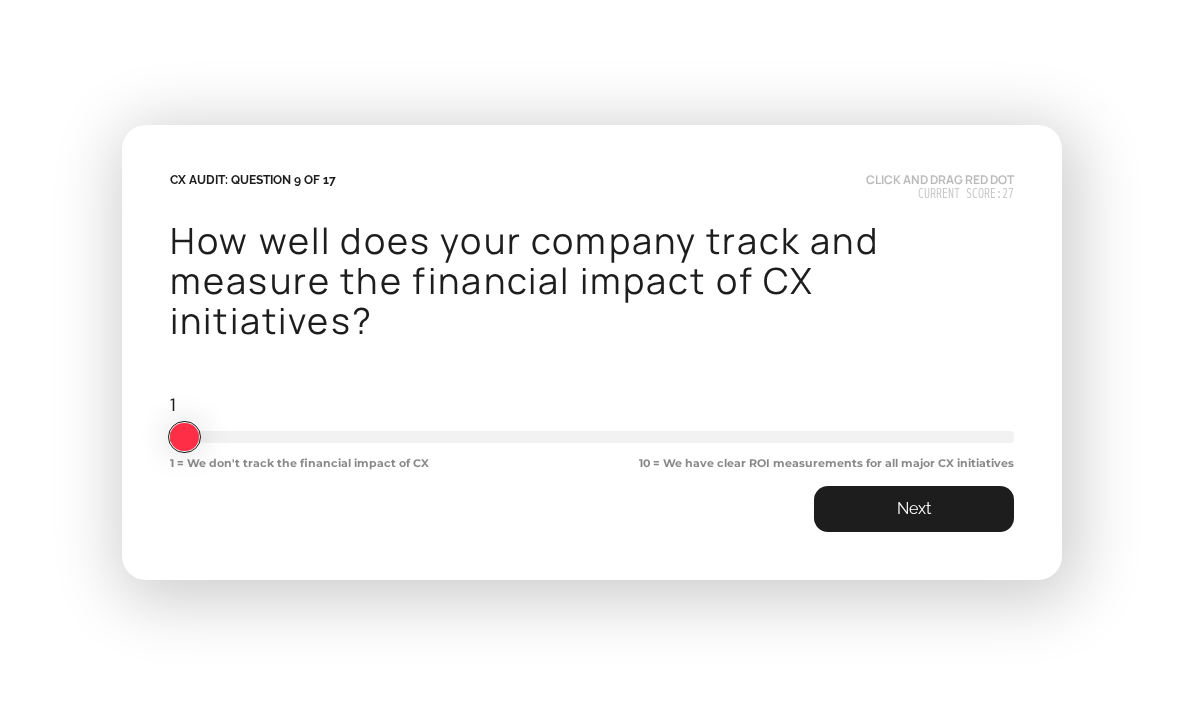 click at bounding box center (592, 437) 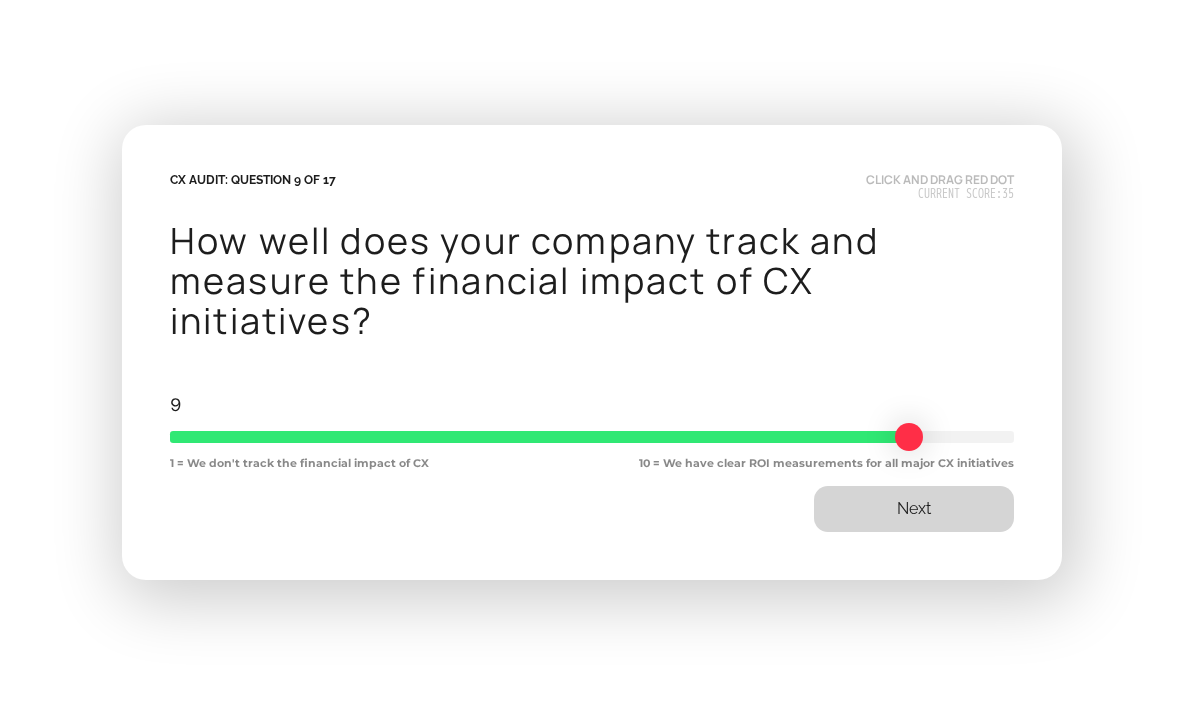 click on "Next" at bounding box center (914, 509) 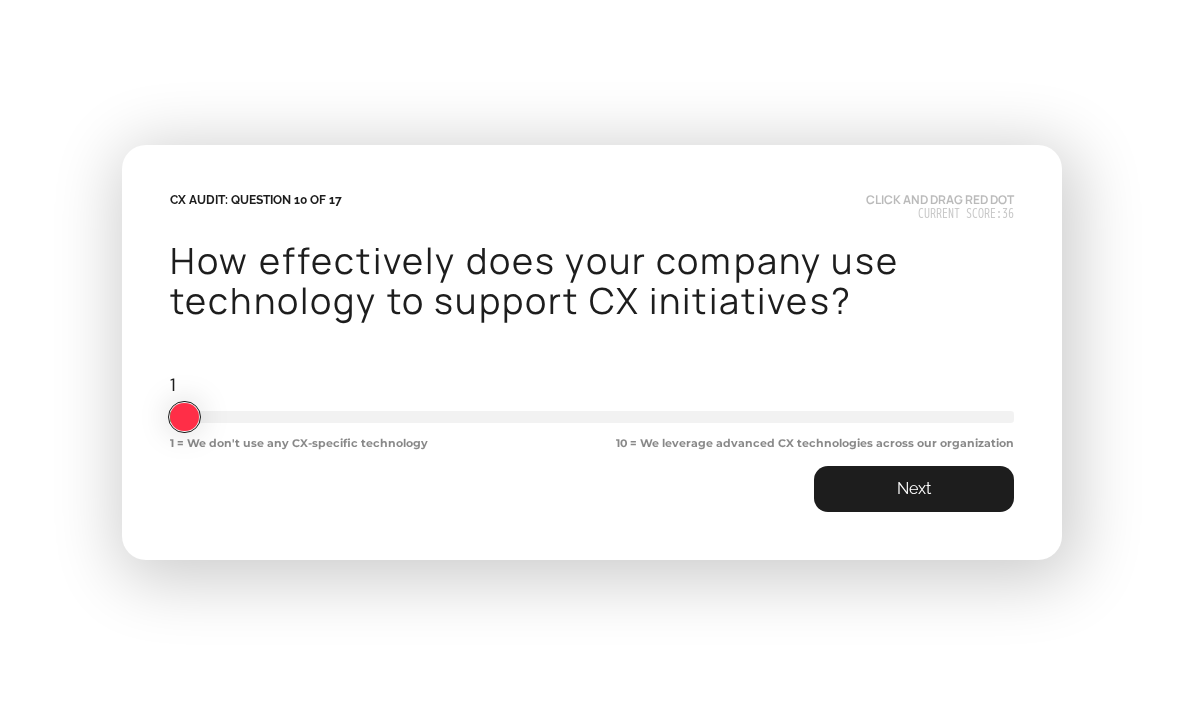 click at bounding box center (592, 417) 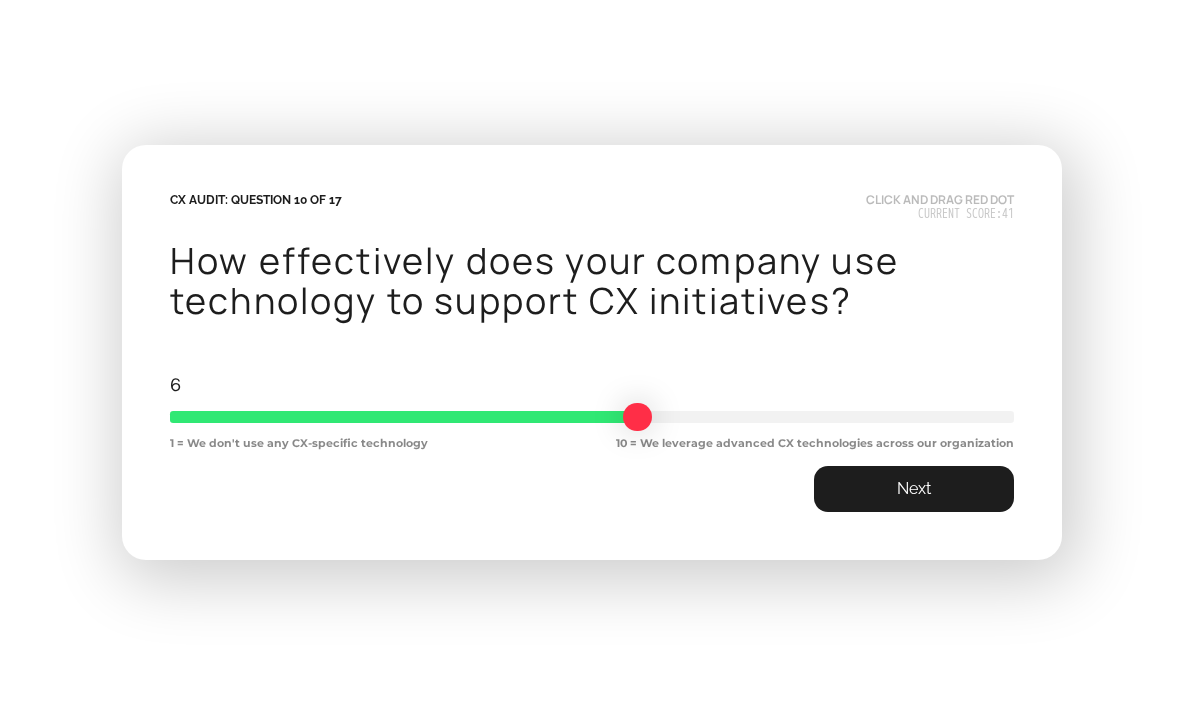 click on "CX Audit: Question 10 of 17 click and drag red dot  Current Score: 41 How effectively does your company use technology to support CX initiatives? 6 1 = We don't use any CX-specific technology 10 = We leverage advanced CX technologies across our organization * Next" at bounding box center (592, 352) 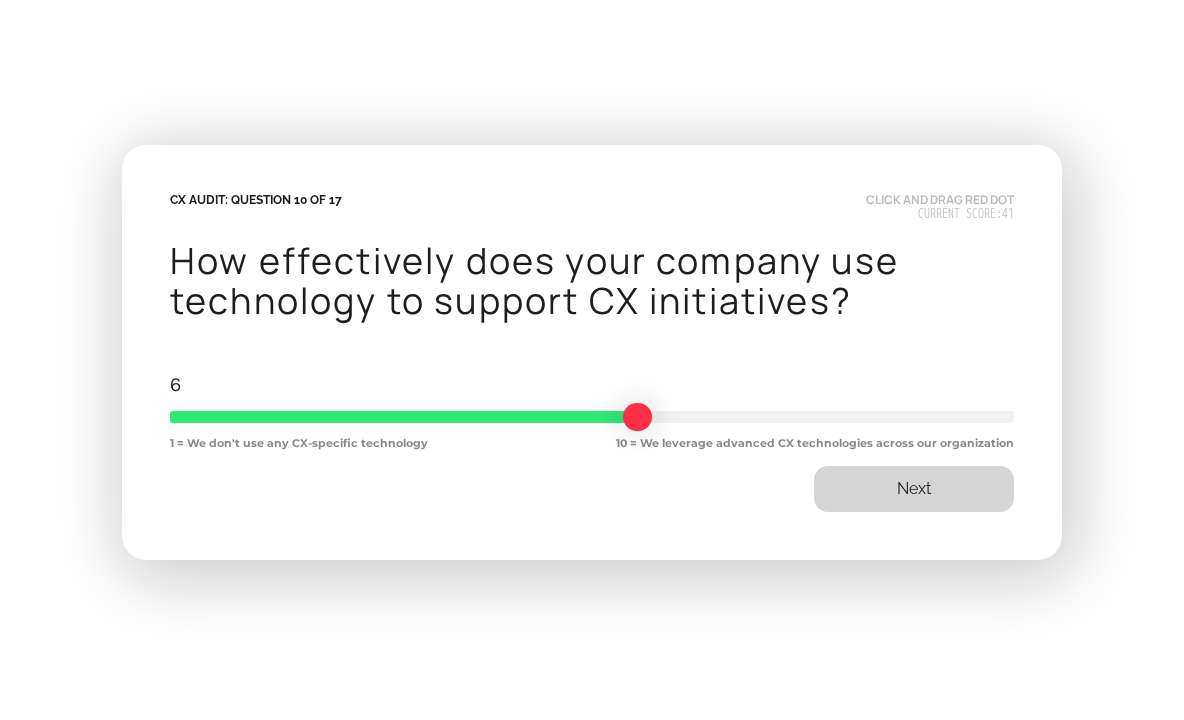 click on "Next" at bounding box center [914, 489] 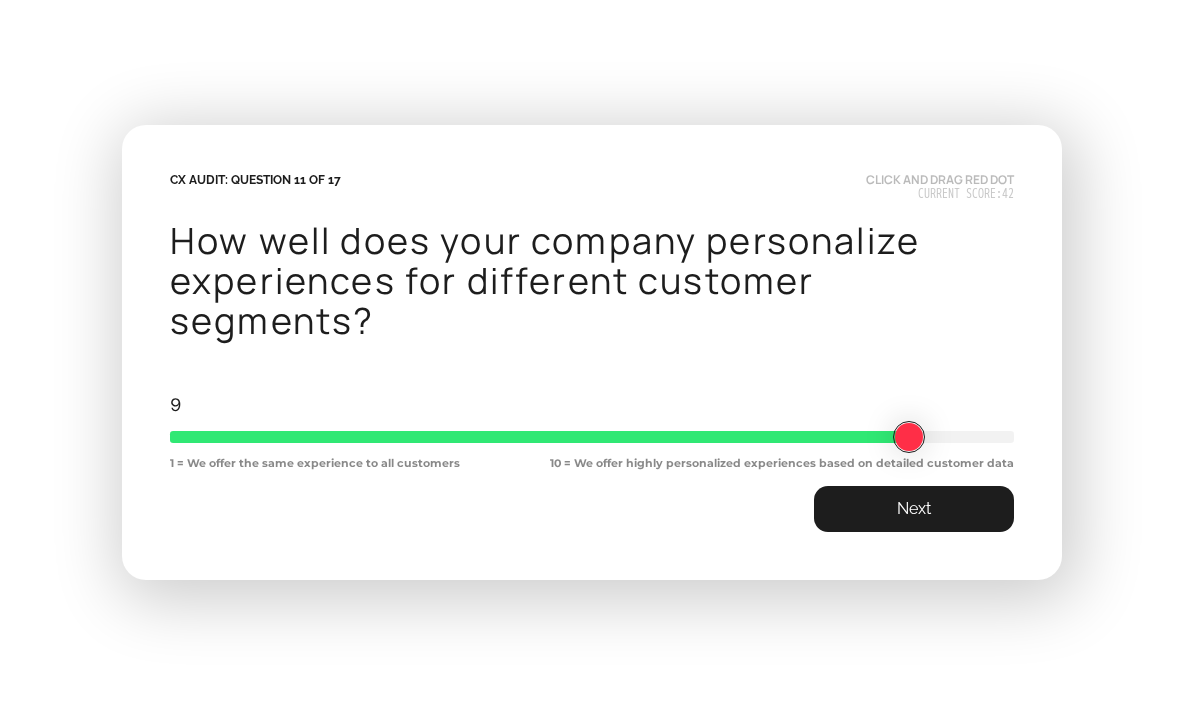 click at bounding box center [592, 437] 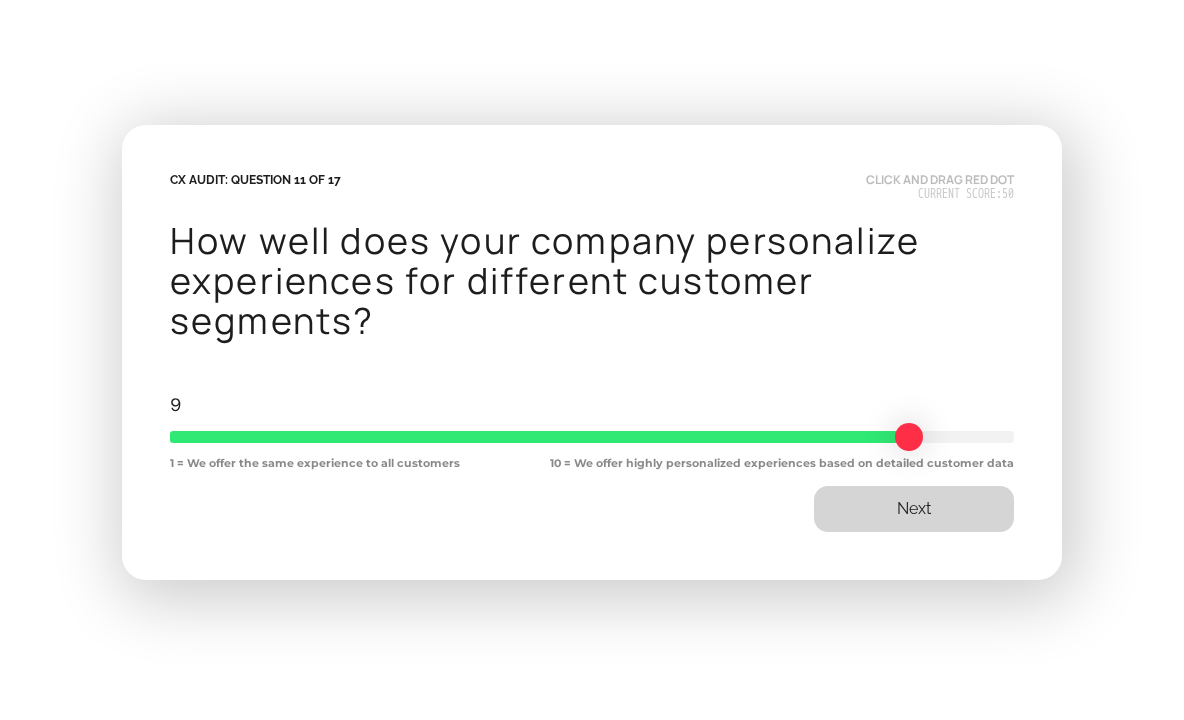 click on "Next" at bounding box center [914, 509] 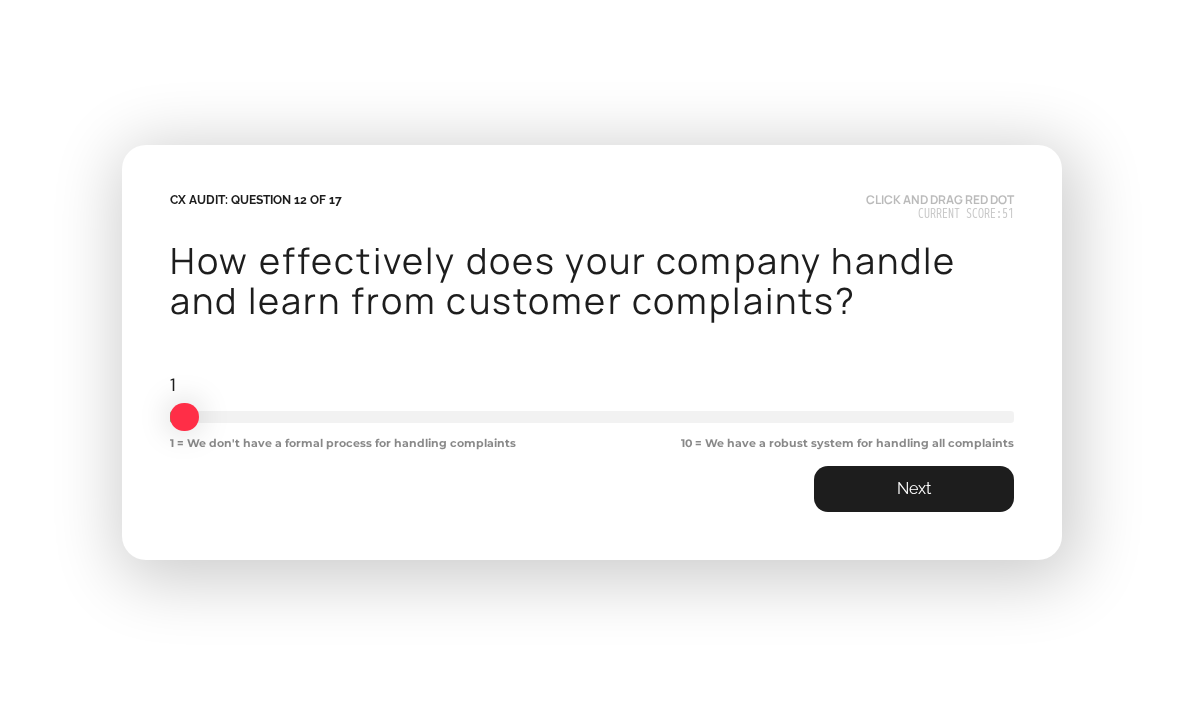 click on "CX Audit: Question 12 of 17 click and drag red dot  Current Score: 51 How effectively does your company handle and learn from customer complaints? 1 1 = We don't have a formal process for handling complaints 10 = We have a robust system for handling all complaints * Next" at bounding box center [592, 352] 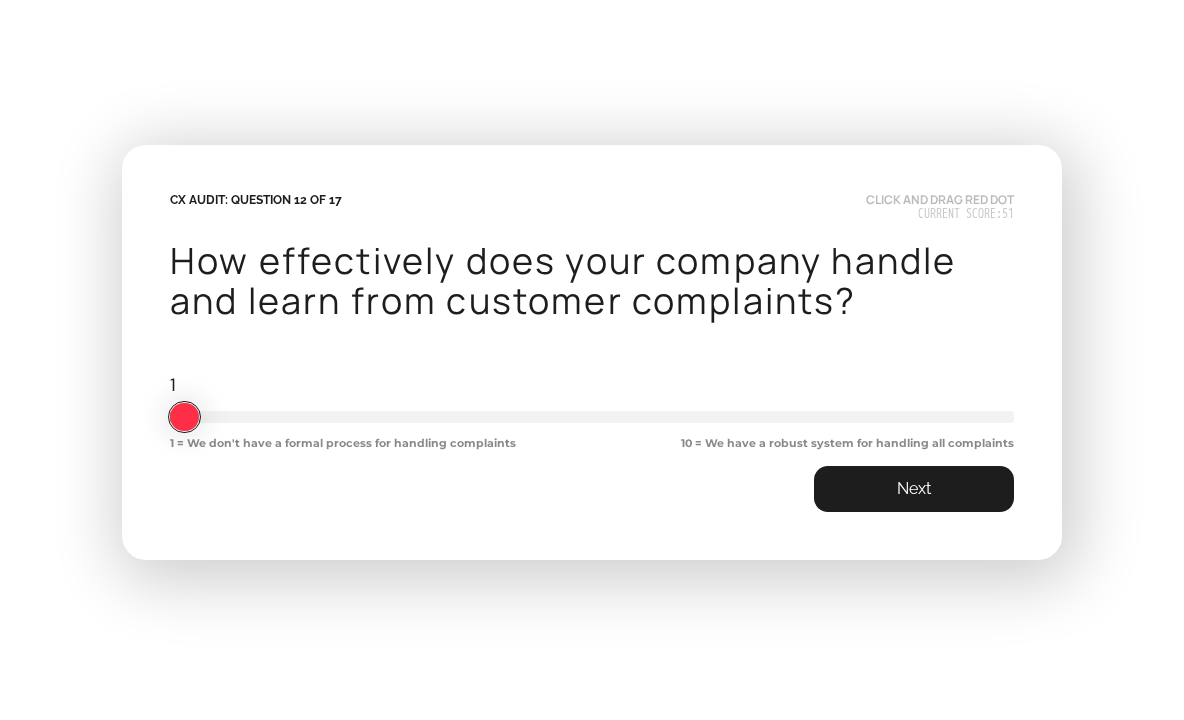 click at bounding box center [592, 417] 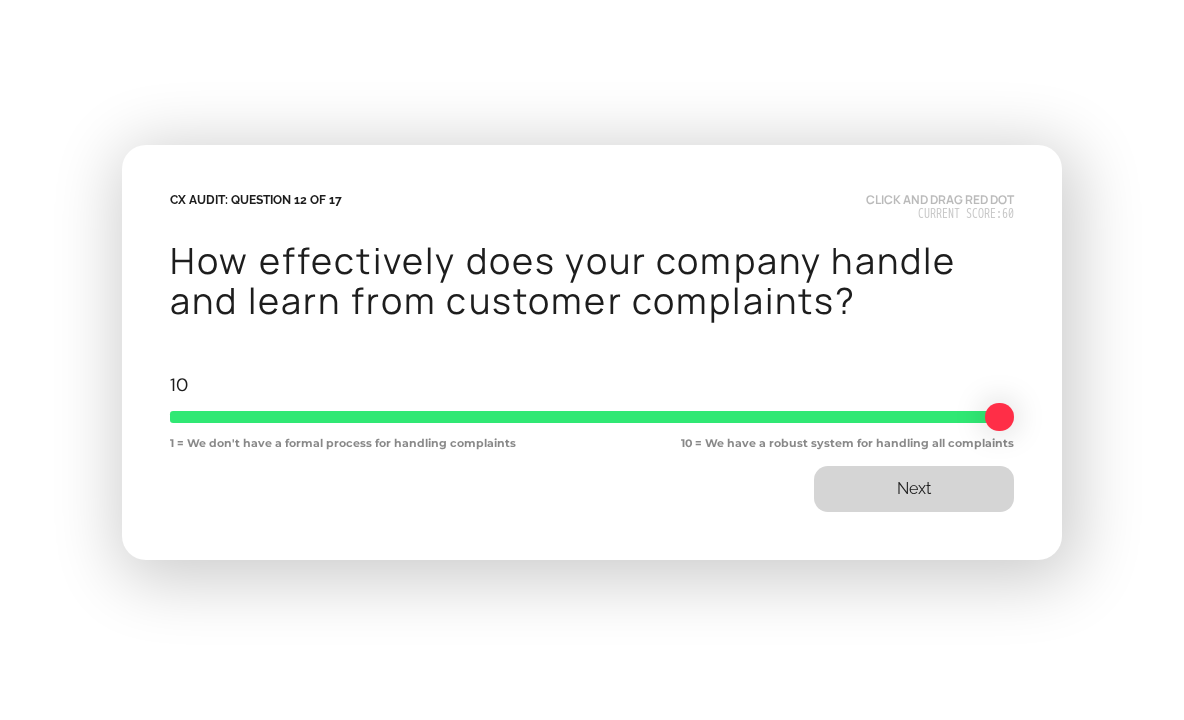 click on "Next" at bounding box center [914, 489] 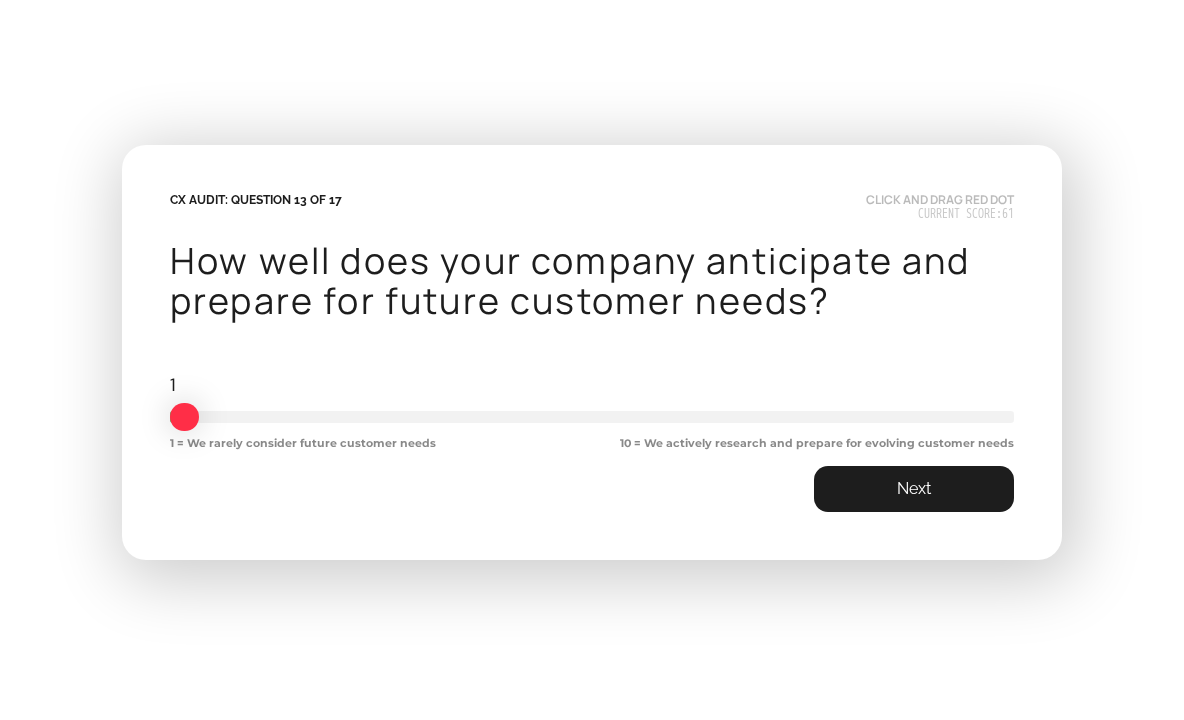 click on "1 1 = We rarely consider future customer needs 10 = We actively research and prepare for evolving customer needs *" at bounding box center [592, 411] 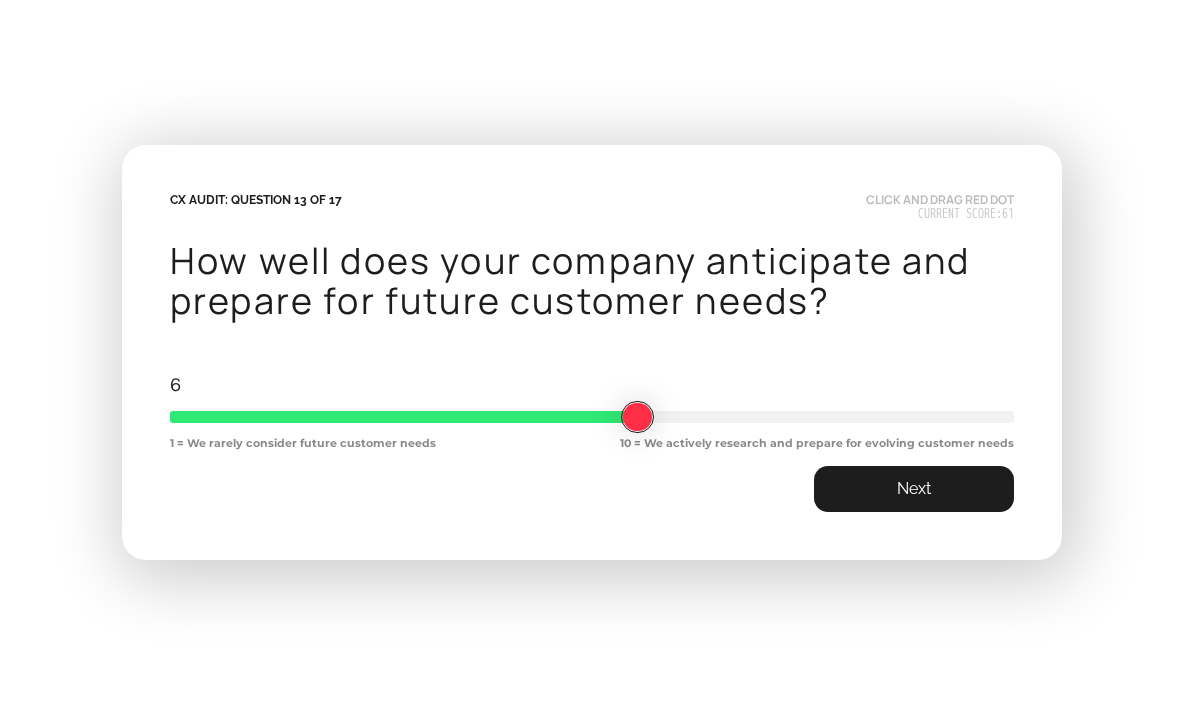 click at bounding box center [592, 417] 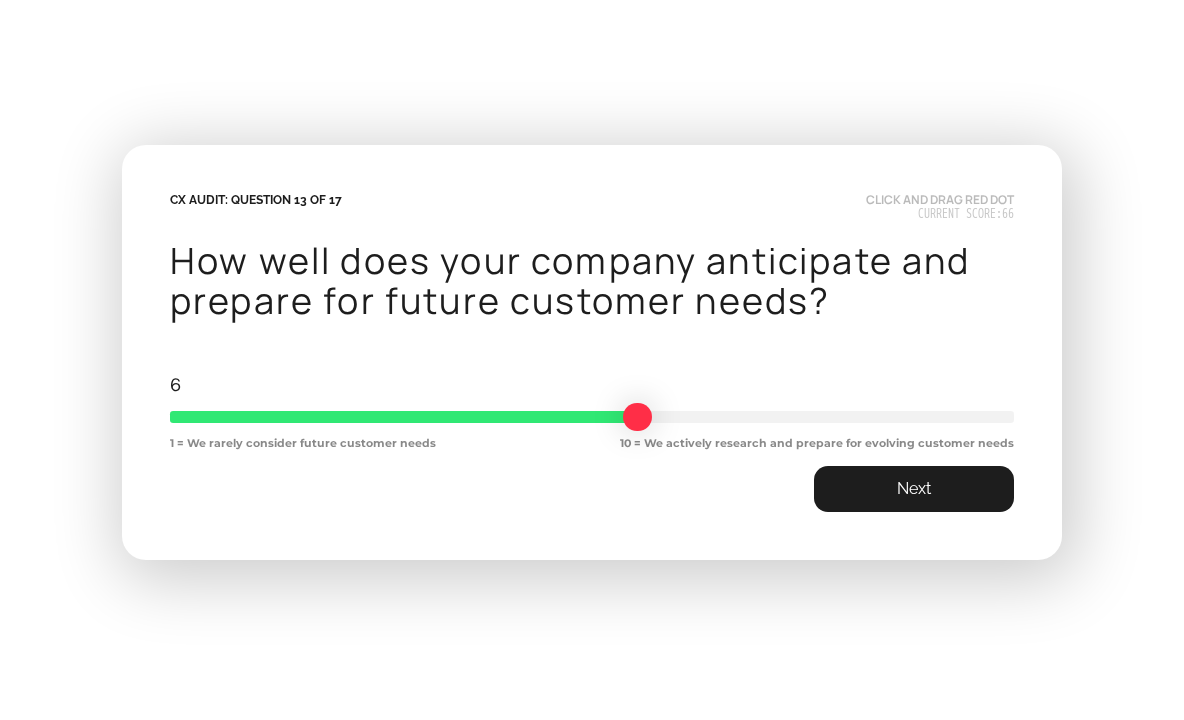 click on "CX Audit: Question 13 of 17 click and drag red dot  Current Score: 66 How well does your company anticipate and prepare for future customer needs? 6 1 = We rarely consider future customer needs 10 = We actively research and prepare for evolving customer needs * Next" at bounding box center (592, 352) 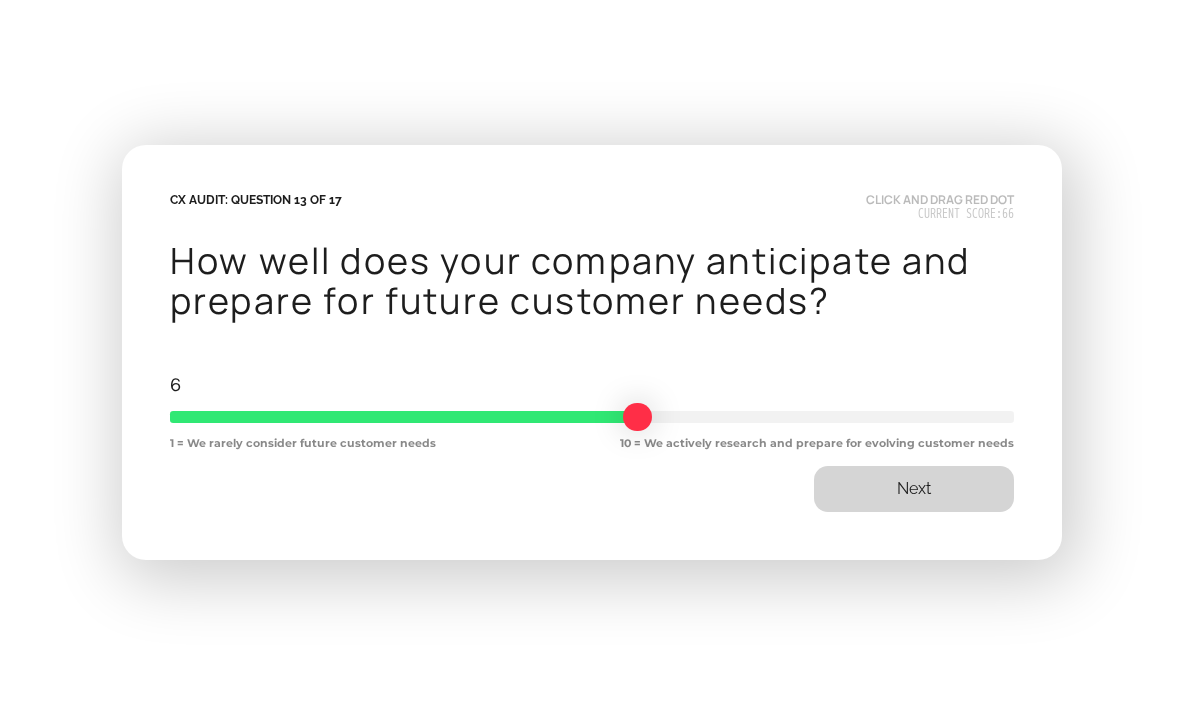 click on "Next" at bounding box center [914, 489] 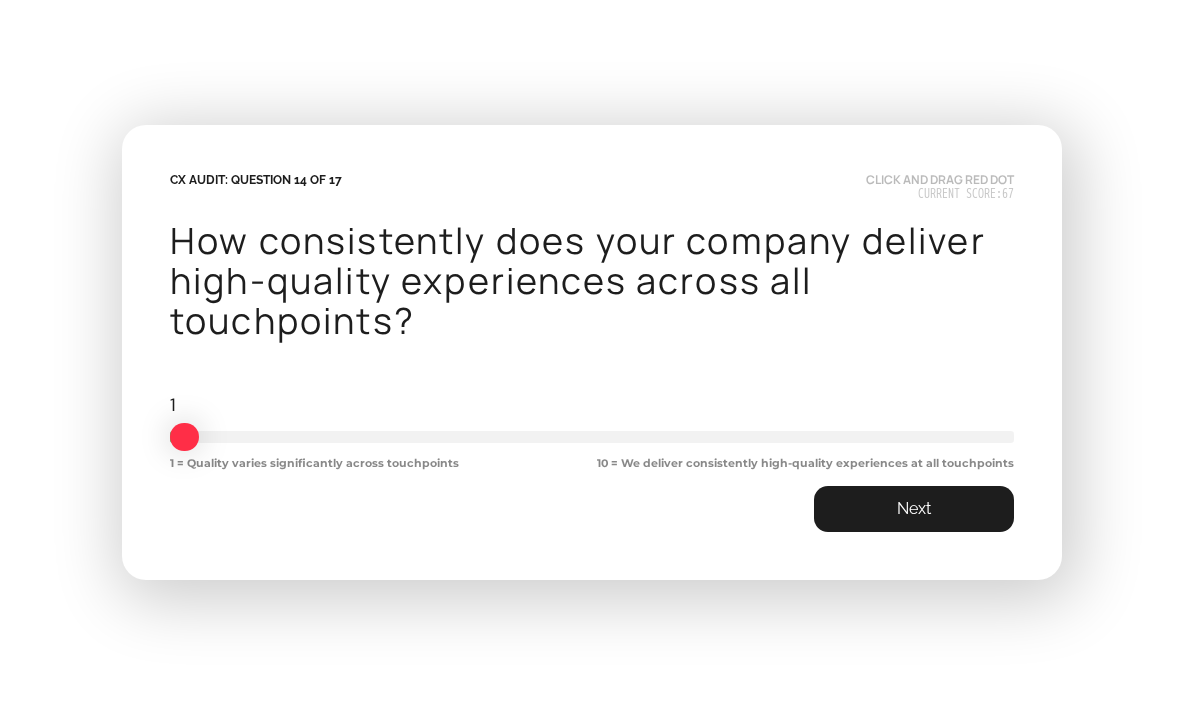 drag, startPoint x: 829, startPoint y: 417, endPoint x: 836, endPoint y: 435, distance: 19.313208 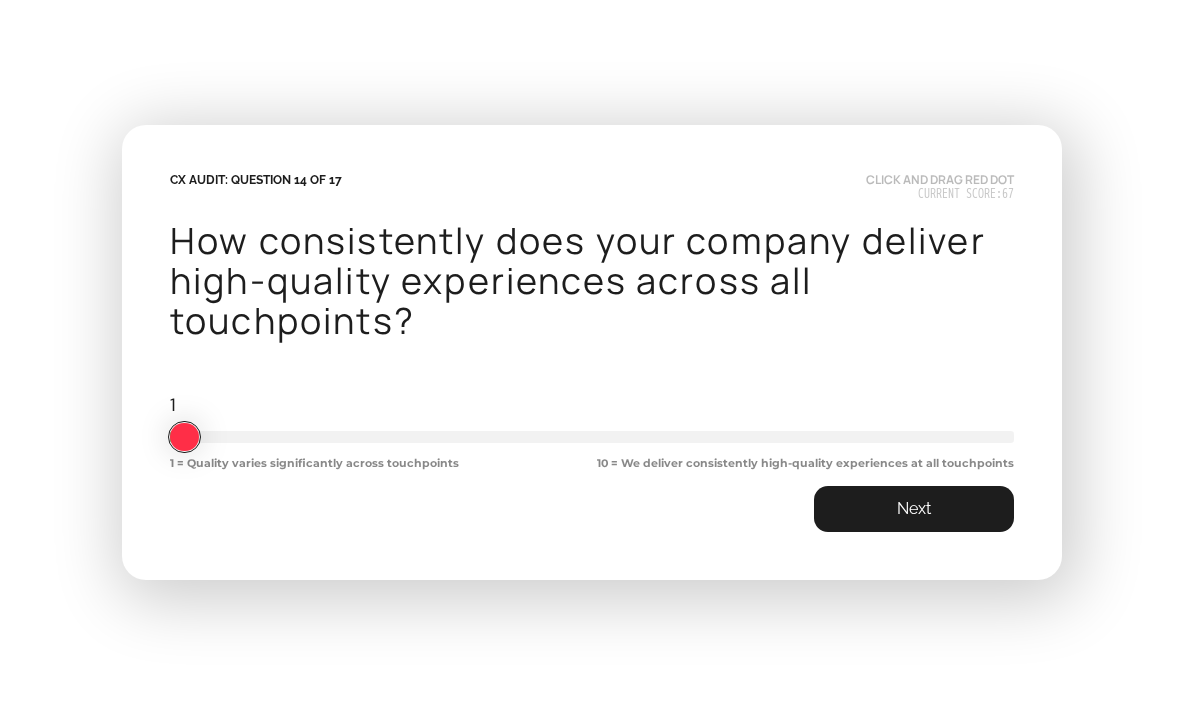 click at bounding box center (592, 437) 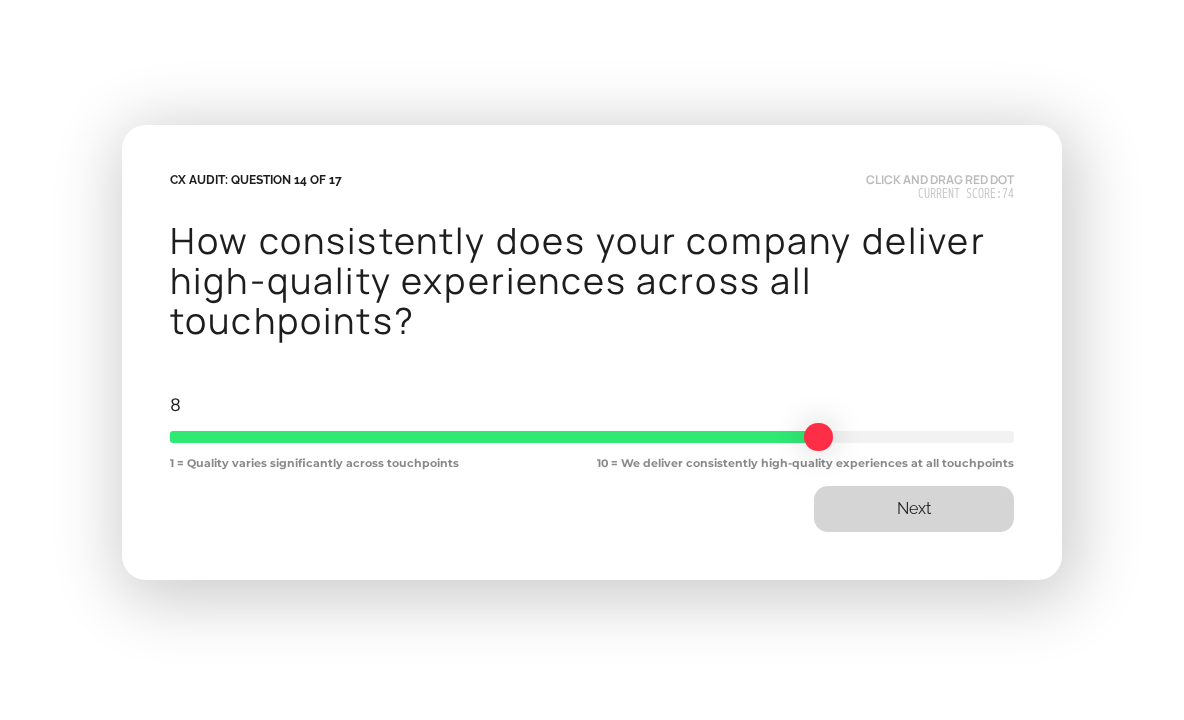click on "Next" at bounding box center (914, 509) 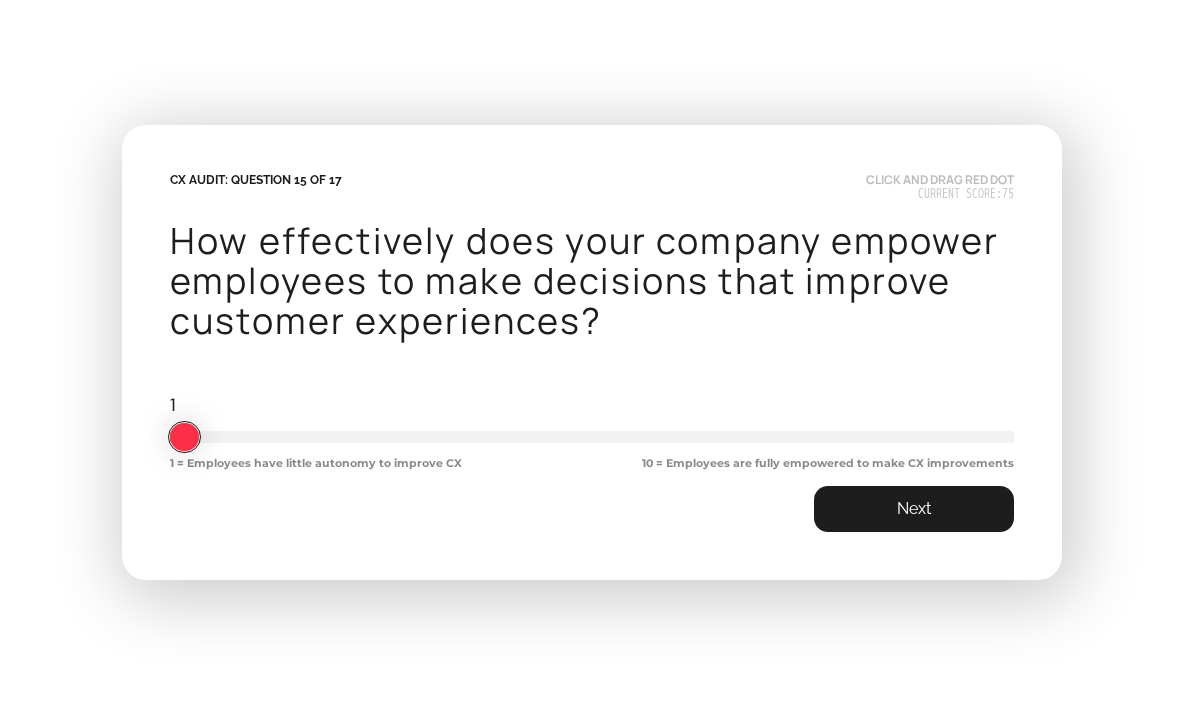 click at bounding box center (592, 437) 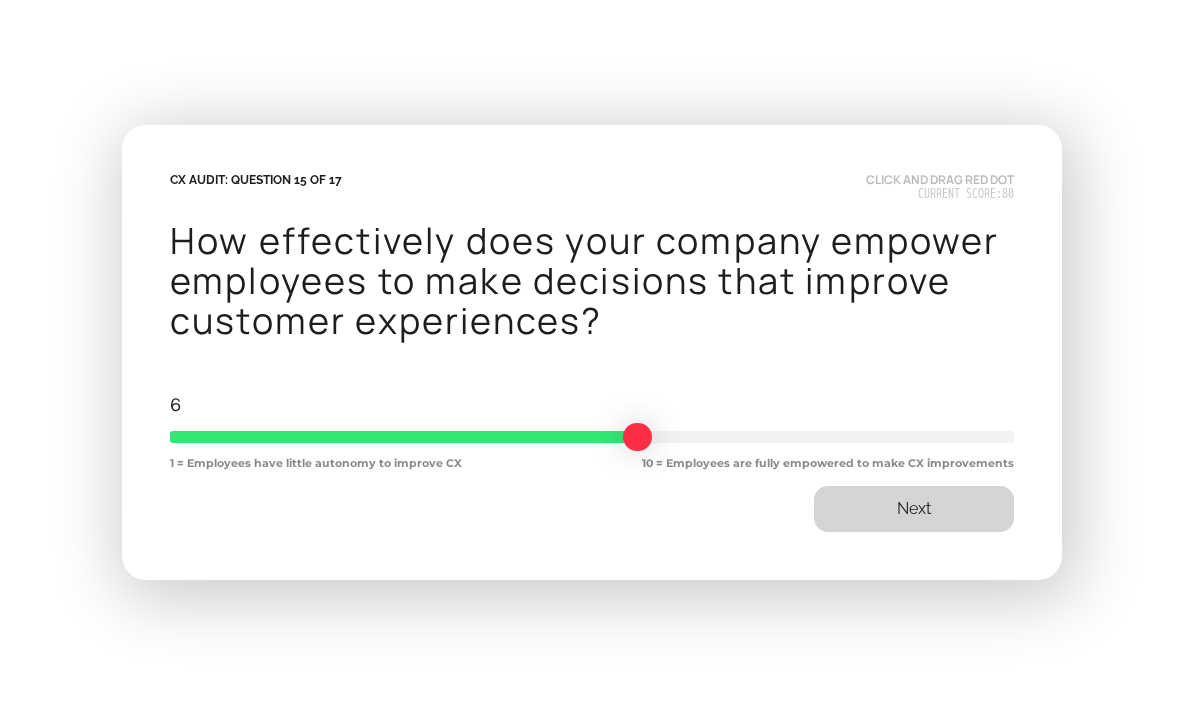 click on "Next" at bounding box center (914, 509) 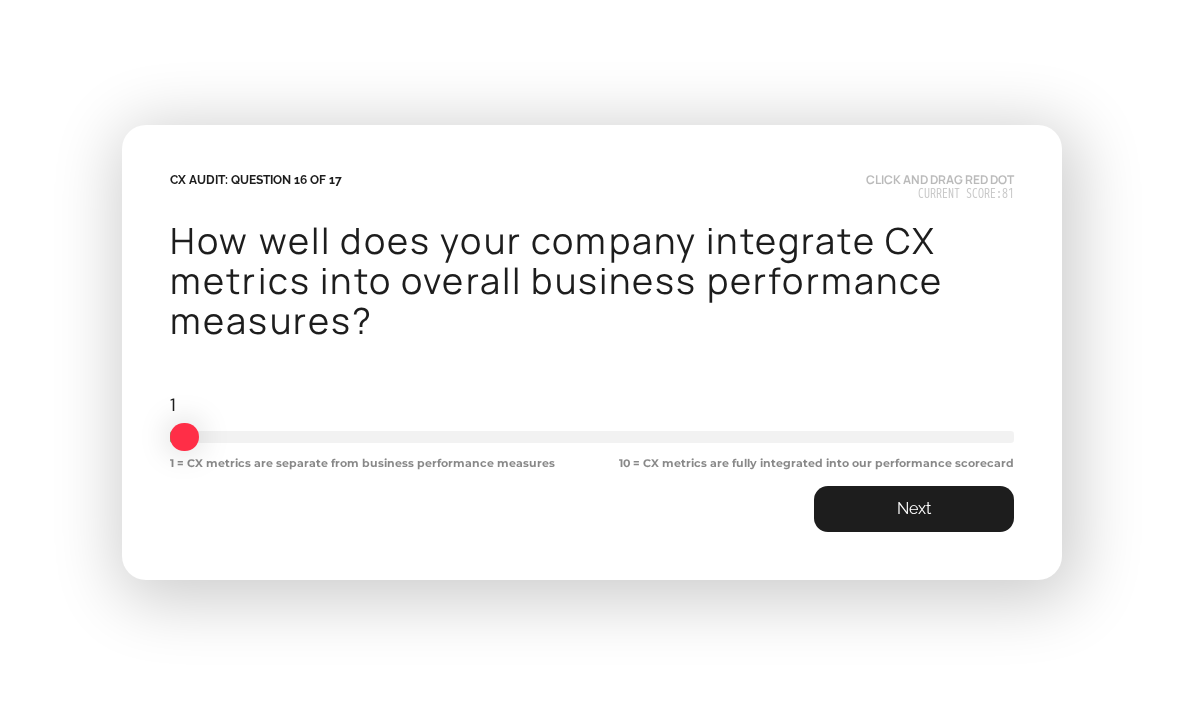 click on "1 1 = CX metrics are separate from business performance measures 10 = CX metrics are fully integrated into our performance scorecard *" at bounding box center (592, 431) 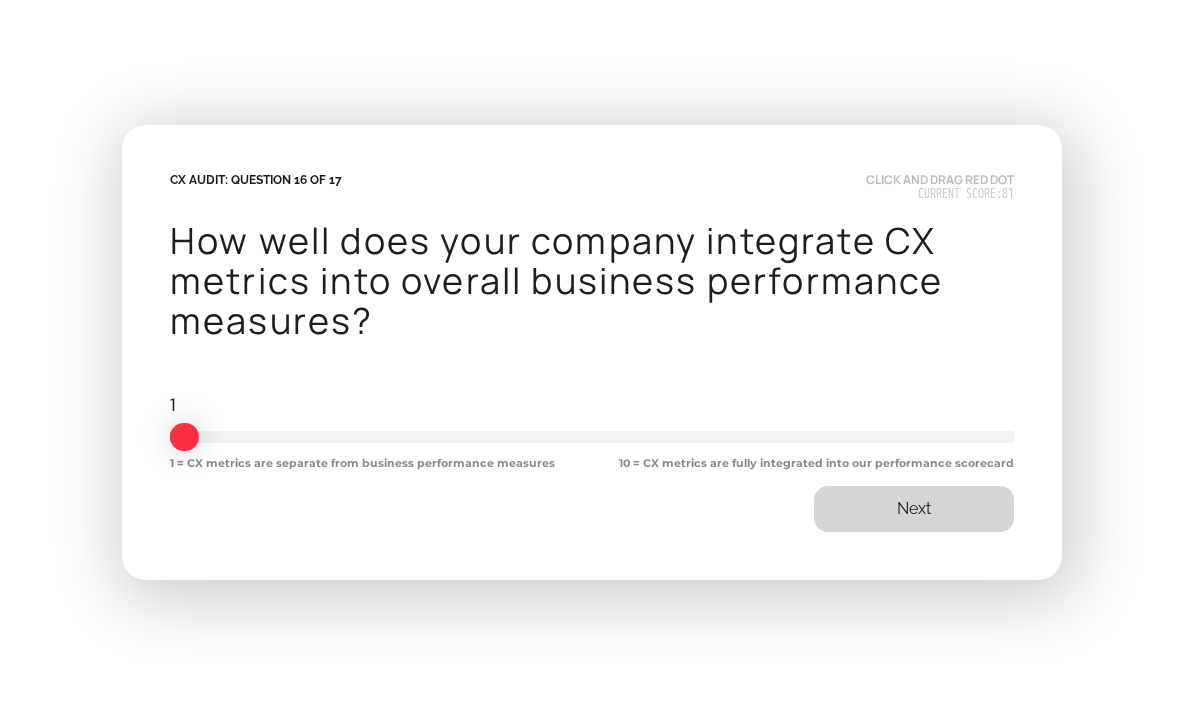 click on "Next" at bounding box center [914, 509] 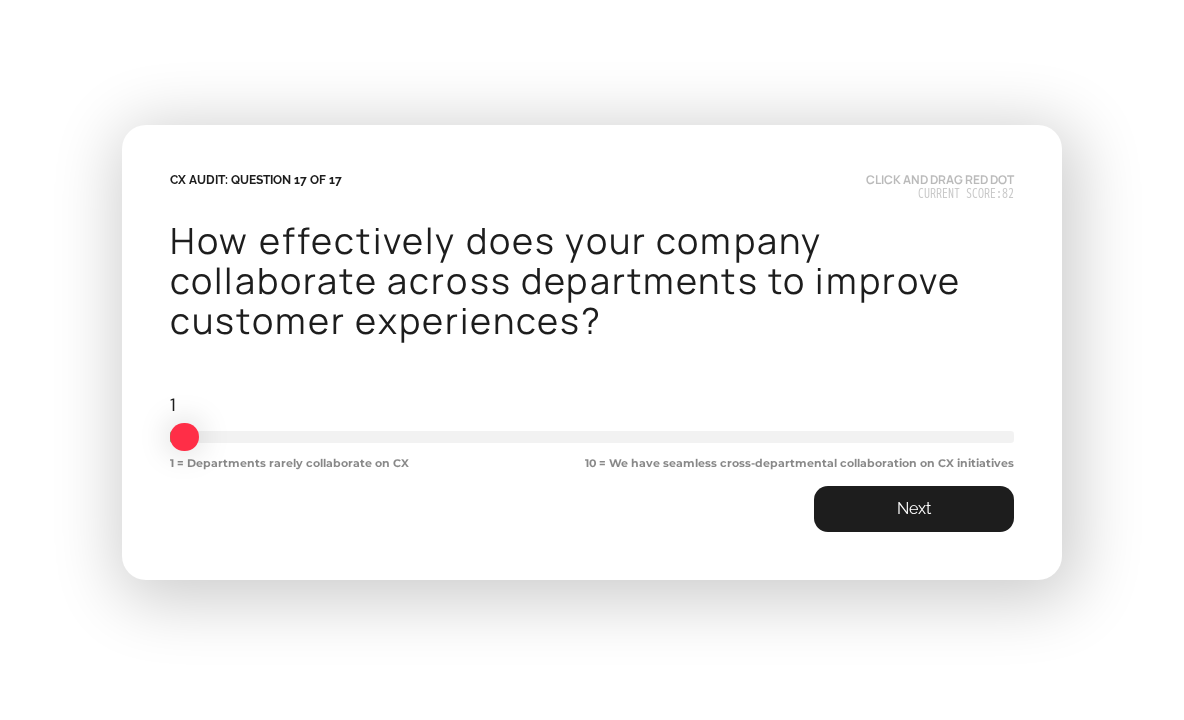 click on "1 1 = Departments rarely collaborate on CX 10 = We have seamless cross-departmental collaboration on CX initiatives *" at bounding box center (592, 431) 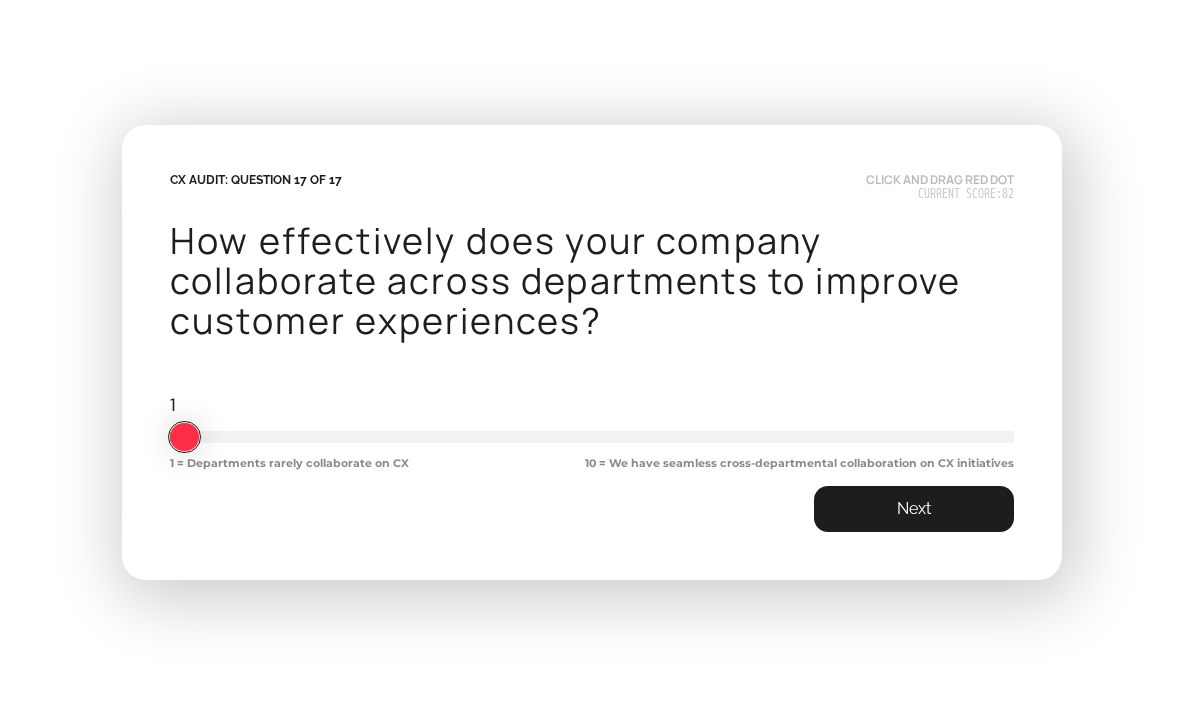 click at bounding box center [592, 437] 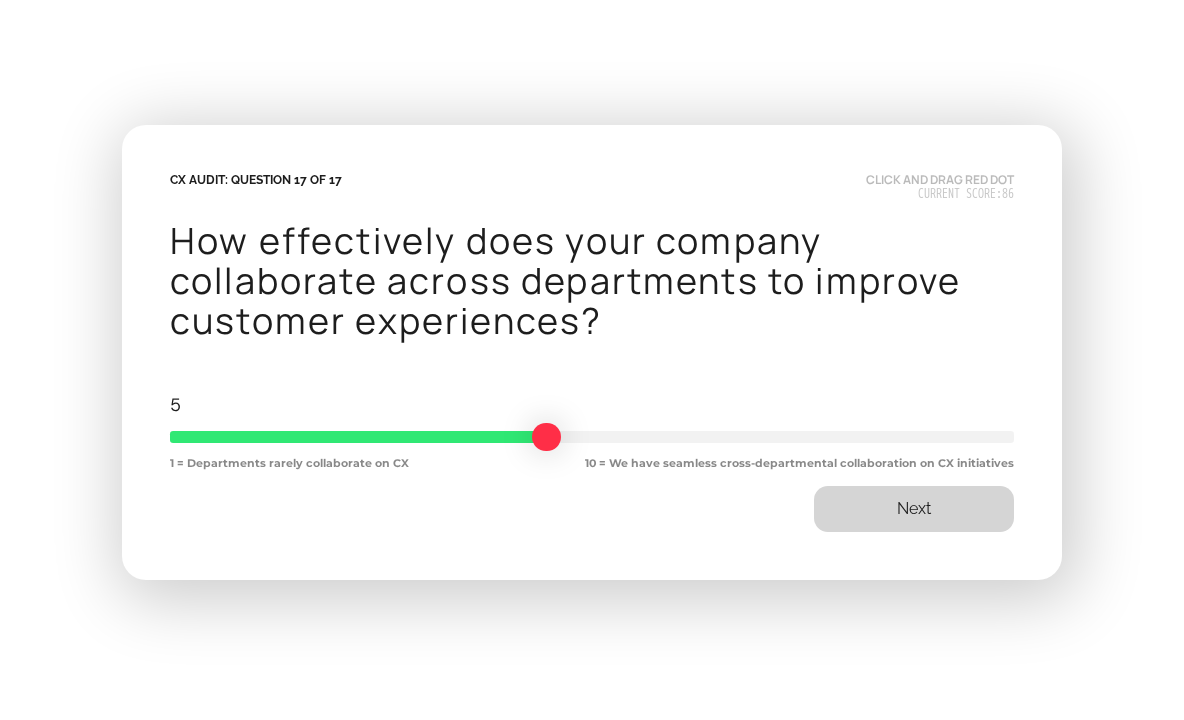 click on "Next" at bounding box center (914, 509) 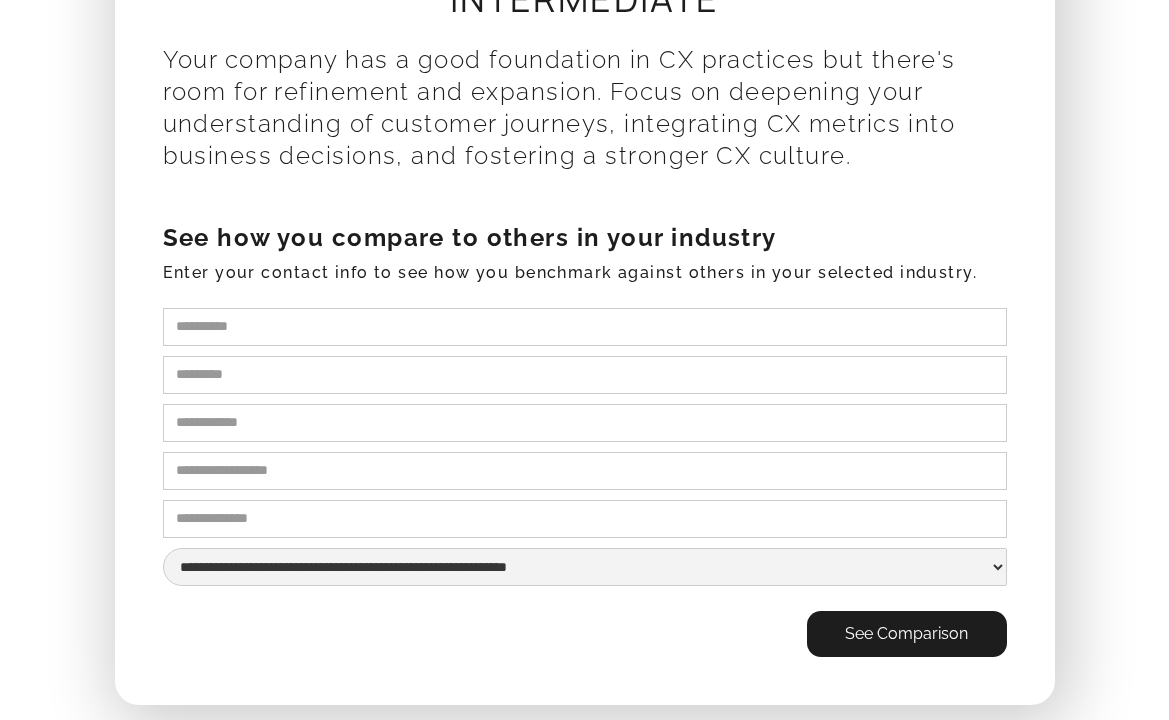 scroll, scrollTop: 47, scrollLeft: 0, axis: vertical 